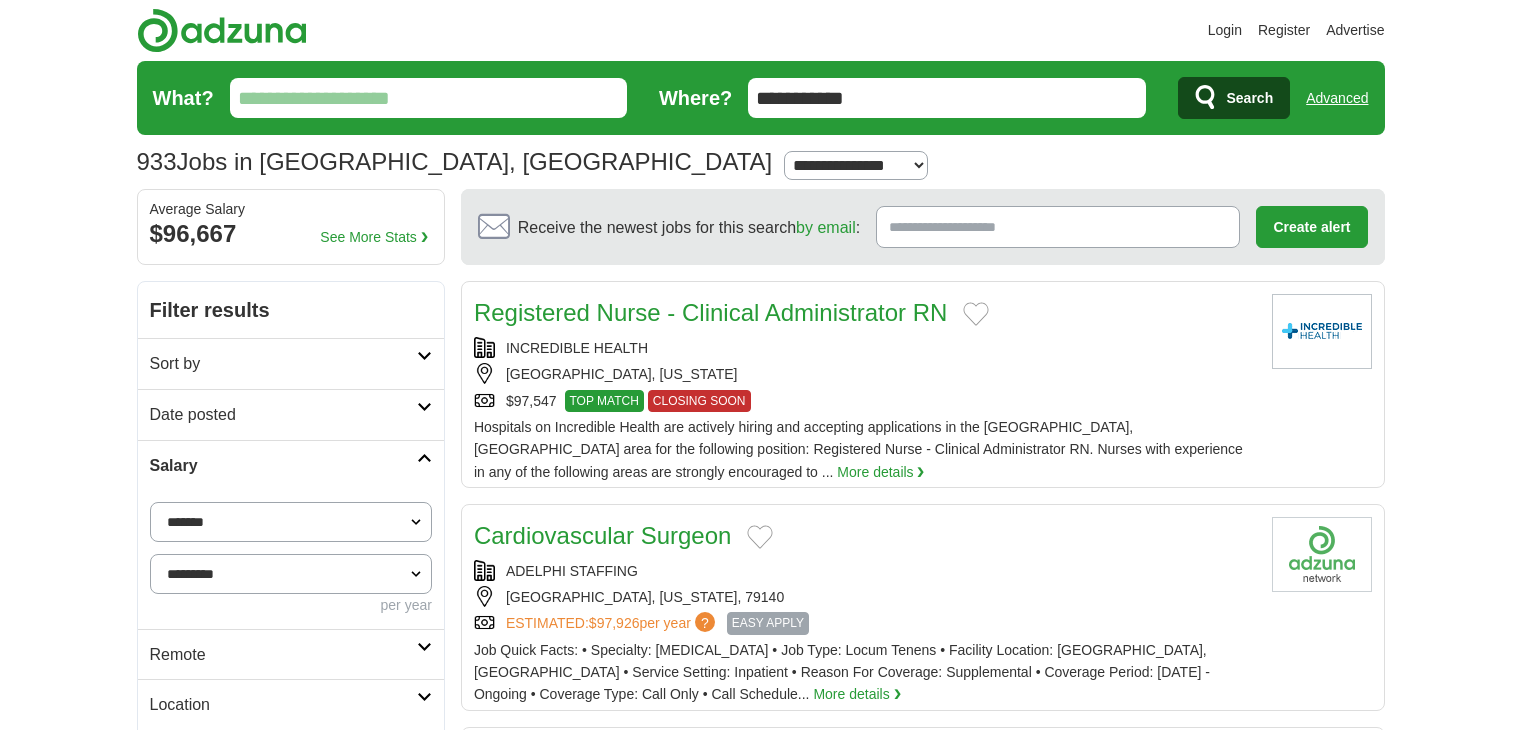 scroll, scrollTop: 0, scrollLeft: 0, axis: both 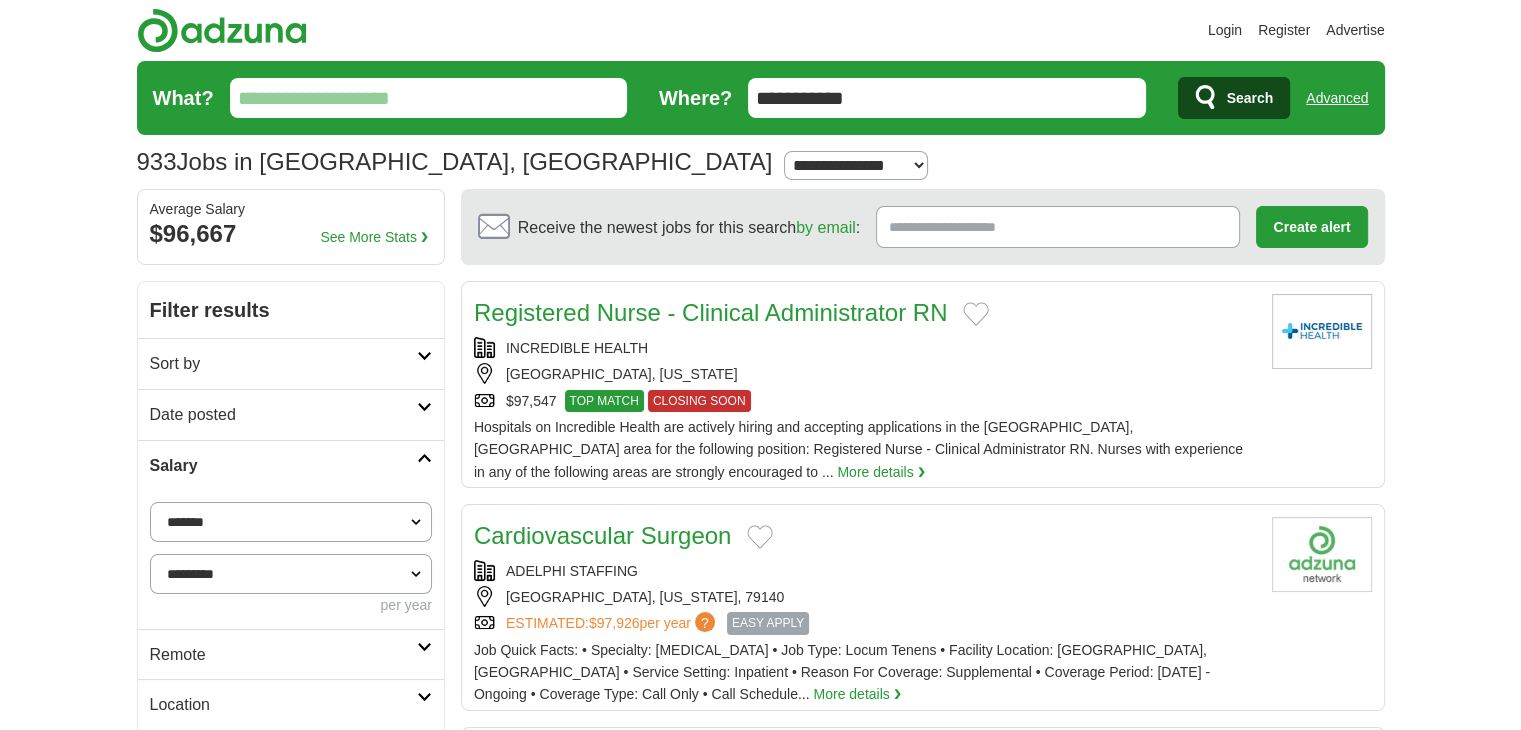 click on "What?" at bounding box center (428, 98) 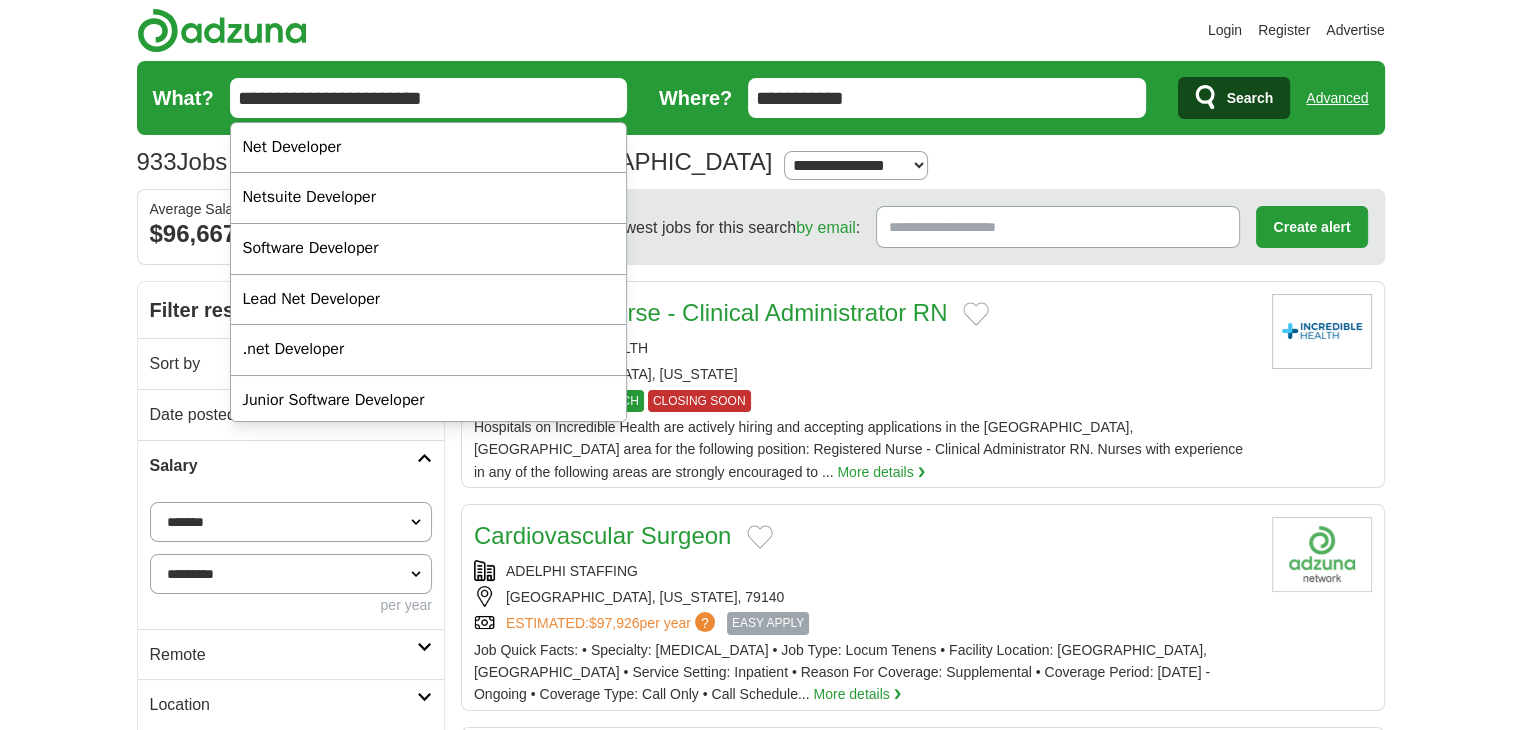 type on "**********" 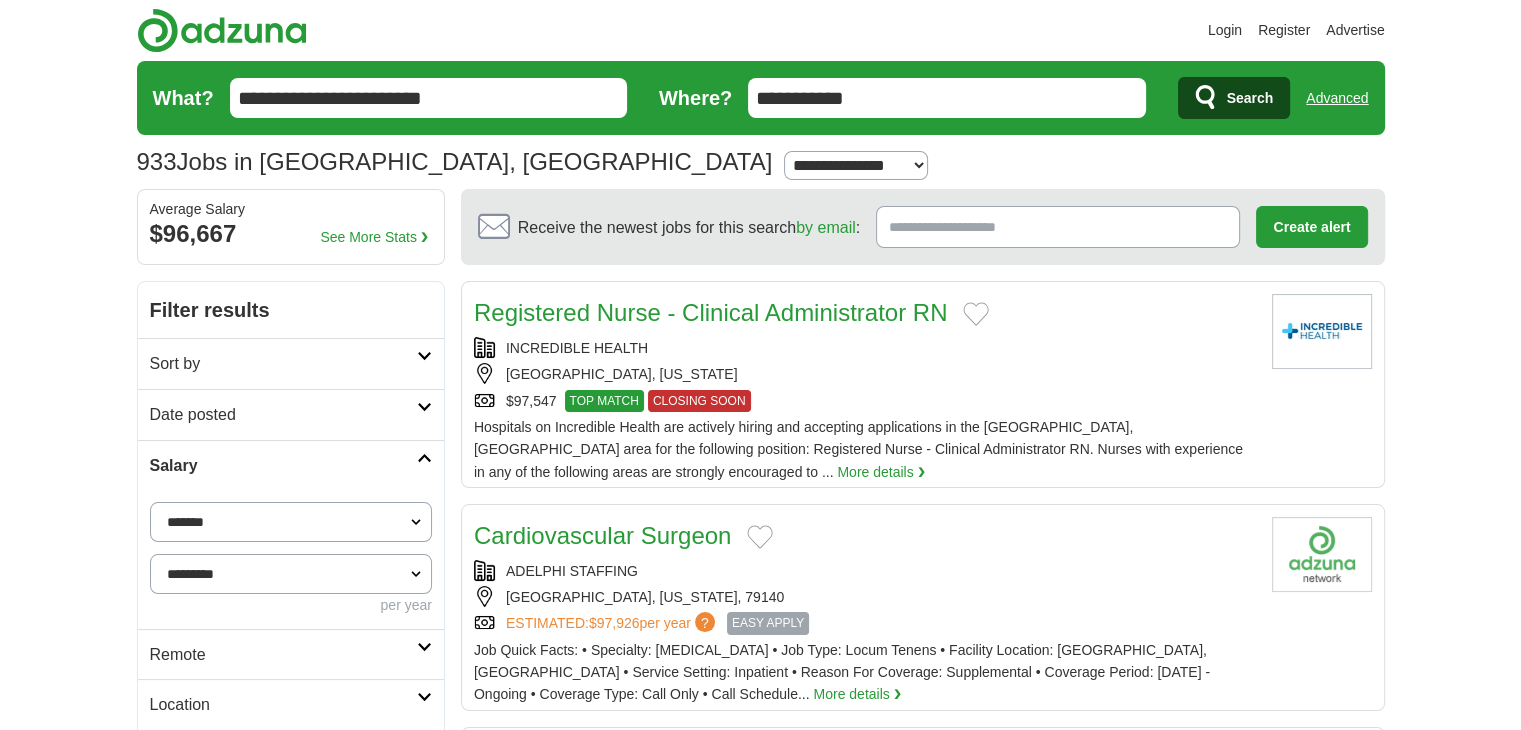 drag, startPoint x: 890, startPoint y: 82, endPoint x: 655, endPoint y: 110, distance: 236.6622 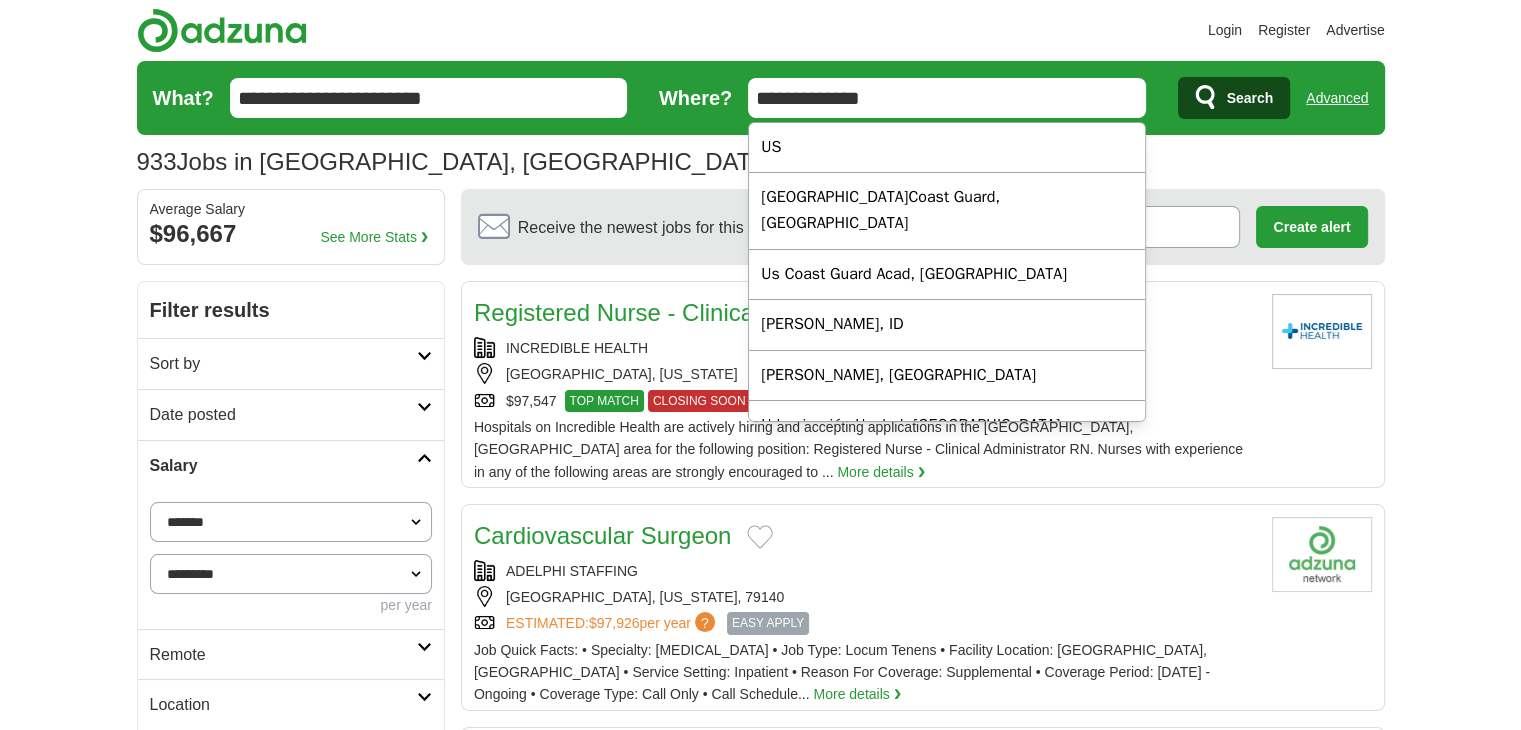 type on "**********" 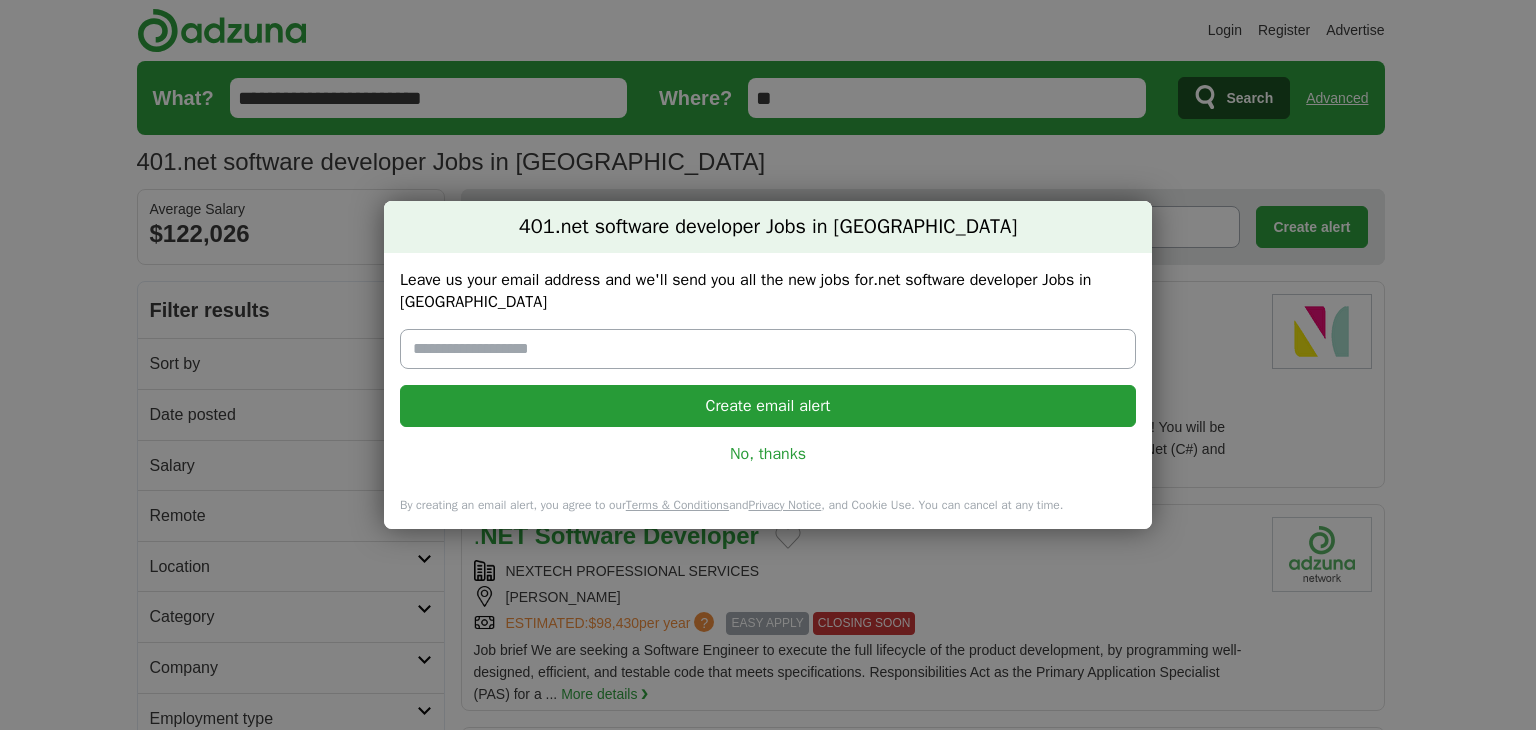 scroll, scrollTop: 0, scrollLeft: 0, axis: both 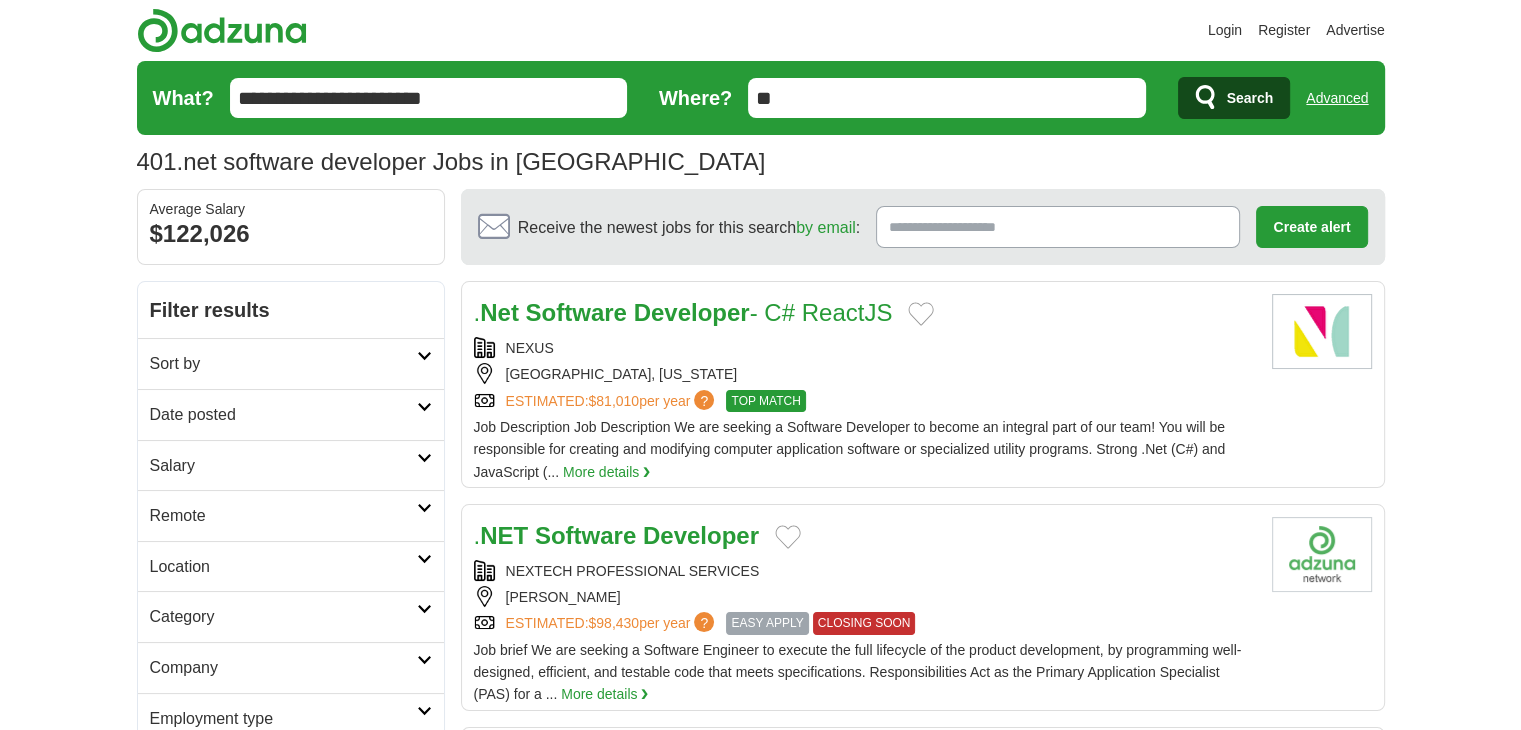click on "Date posted" at bounding box center (283, 415) 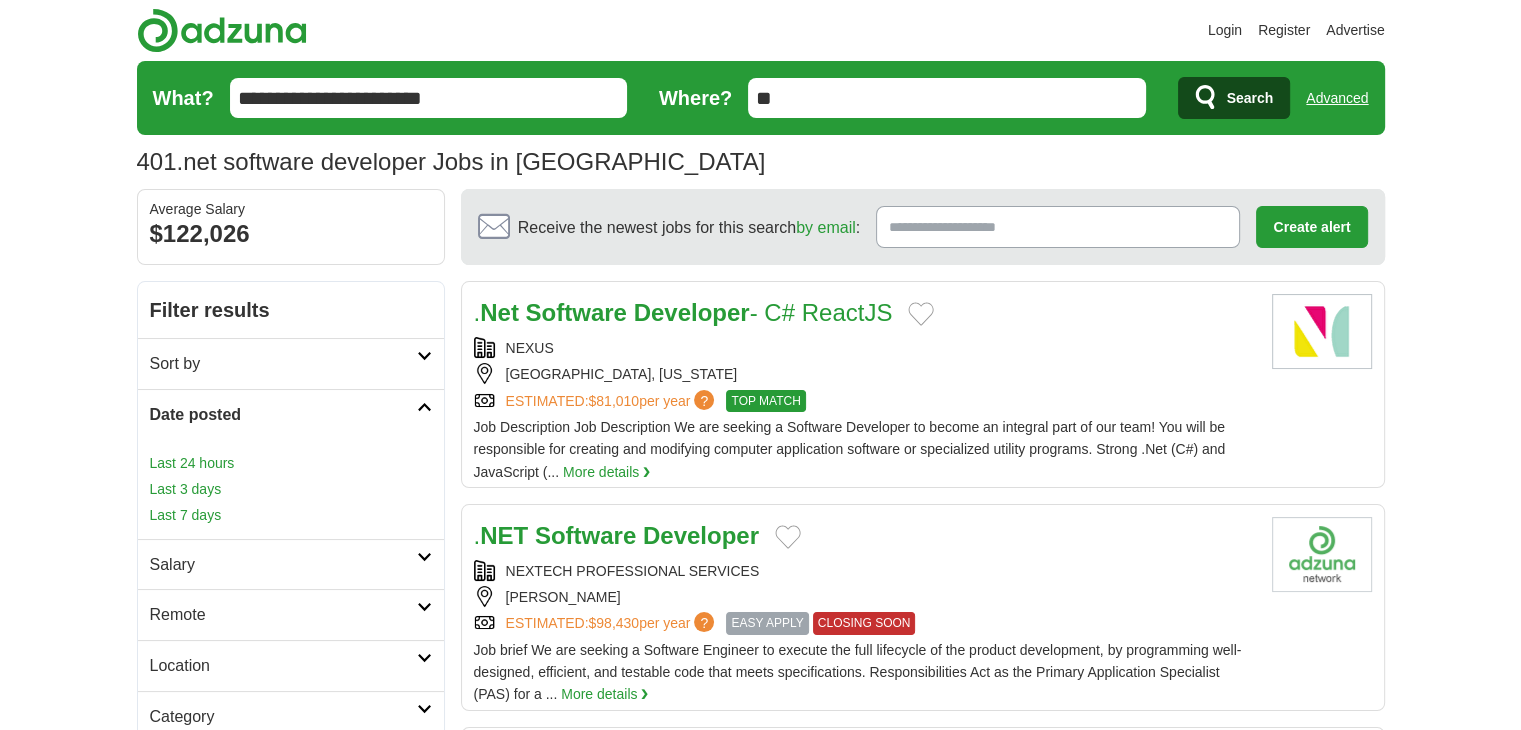 click on "Last 24 hours" at bounding box center (291, 463) 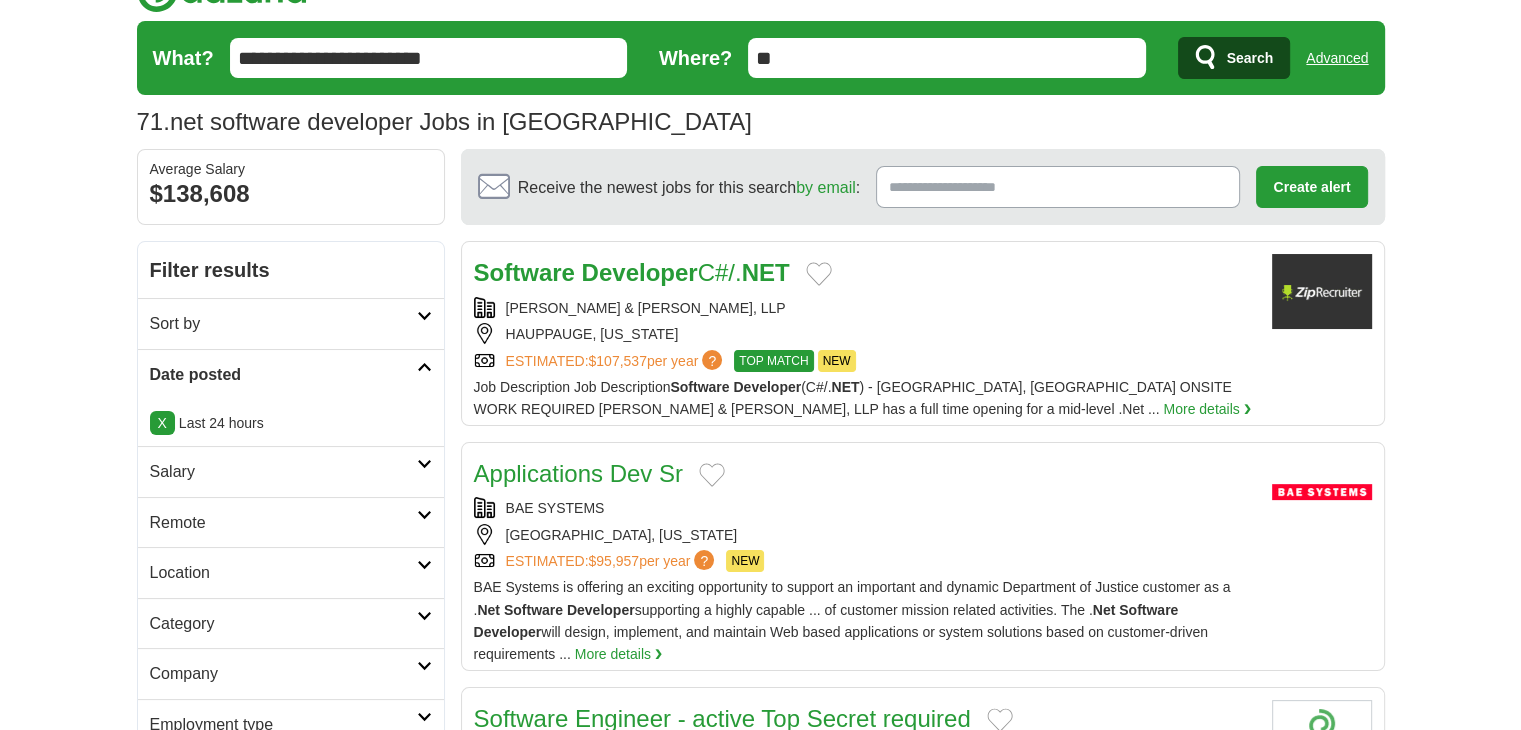 scroll, scrollTop: 40, scrollLeft: 0, axis: vertical 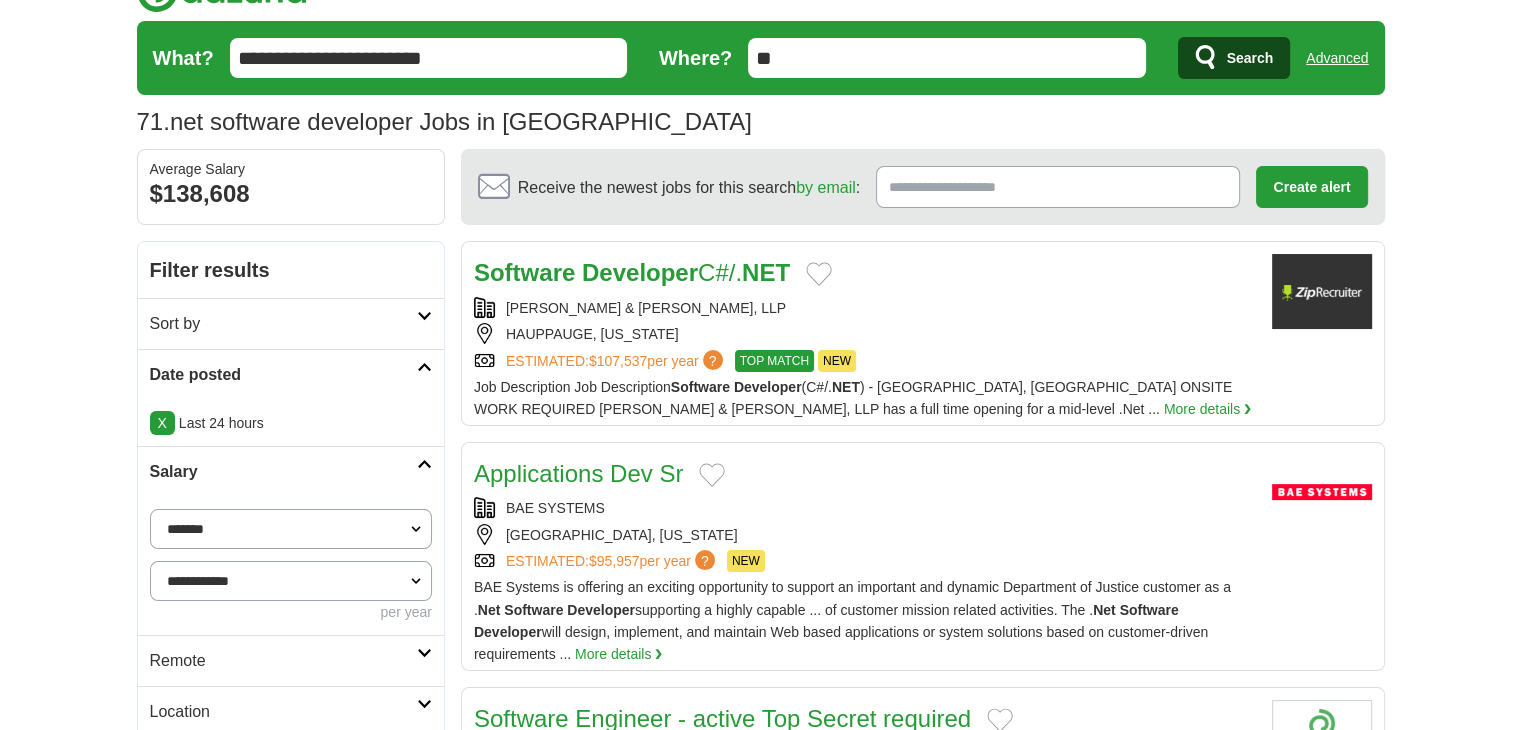 click on "**********" at bounding box center (291, 566) 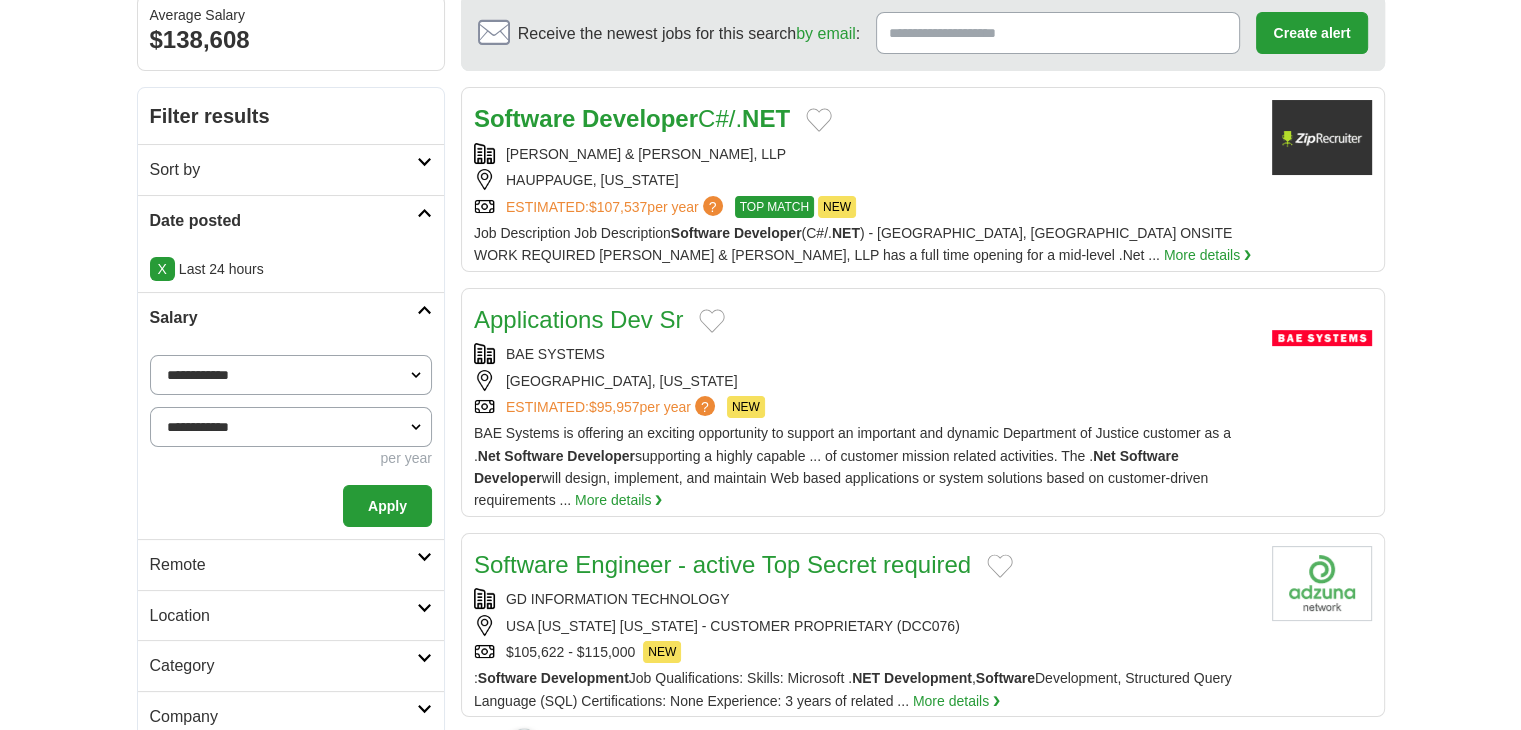 scroll, scrollTop: 260, scrollLeft: 0, axis: vertical 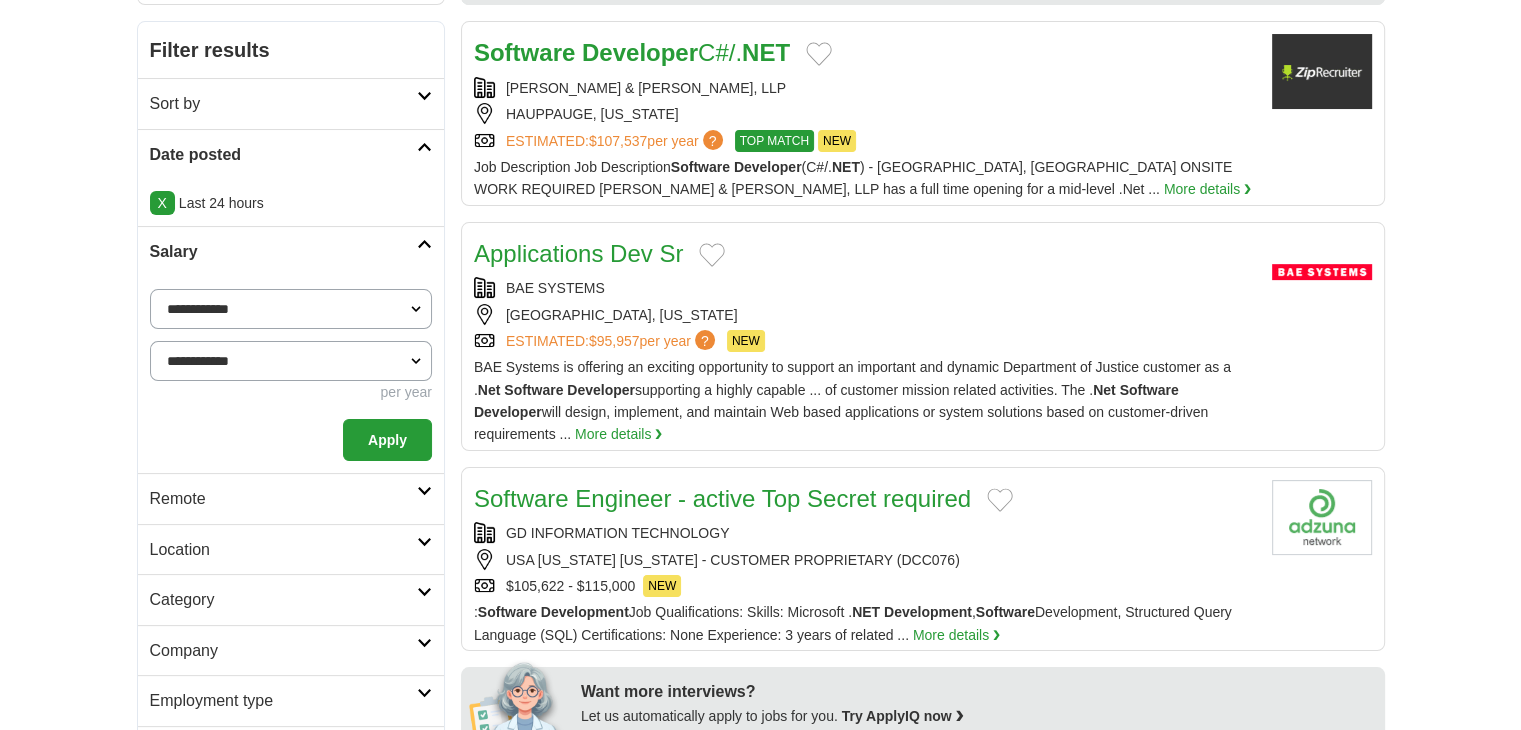 click on "Apply" at bounding box center (387, 440) 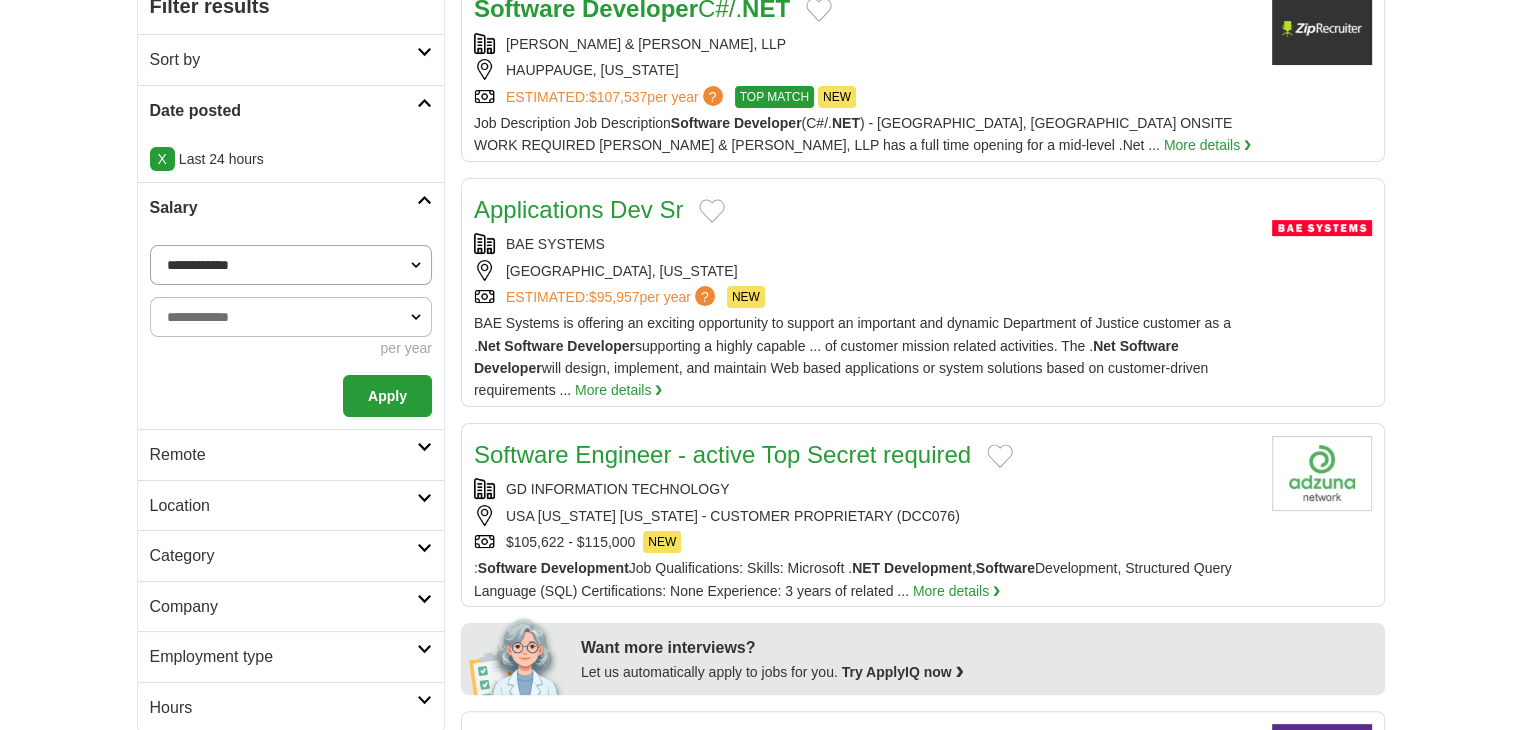 scroll, scrollTop: 312, scrollLeft: 0, axis: vertical 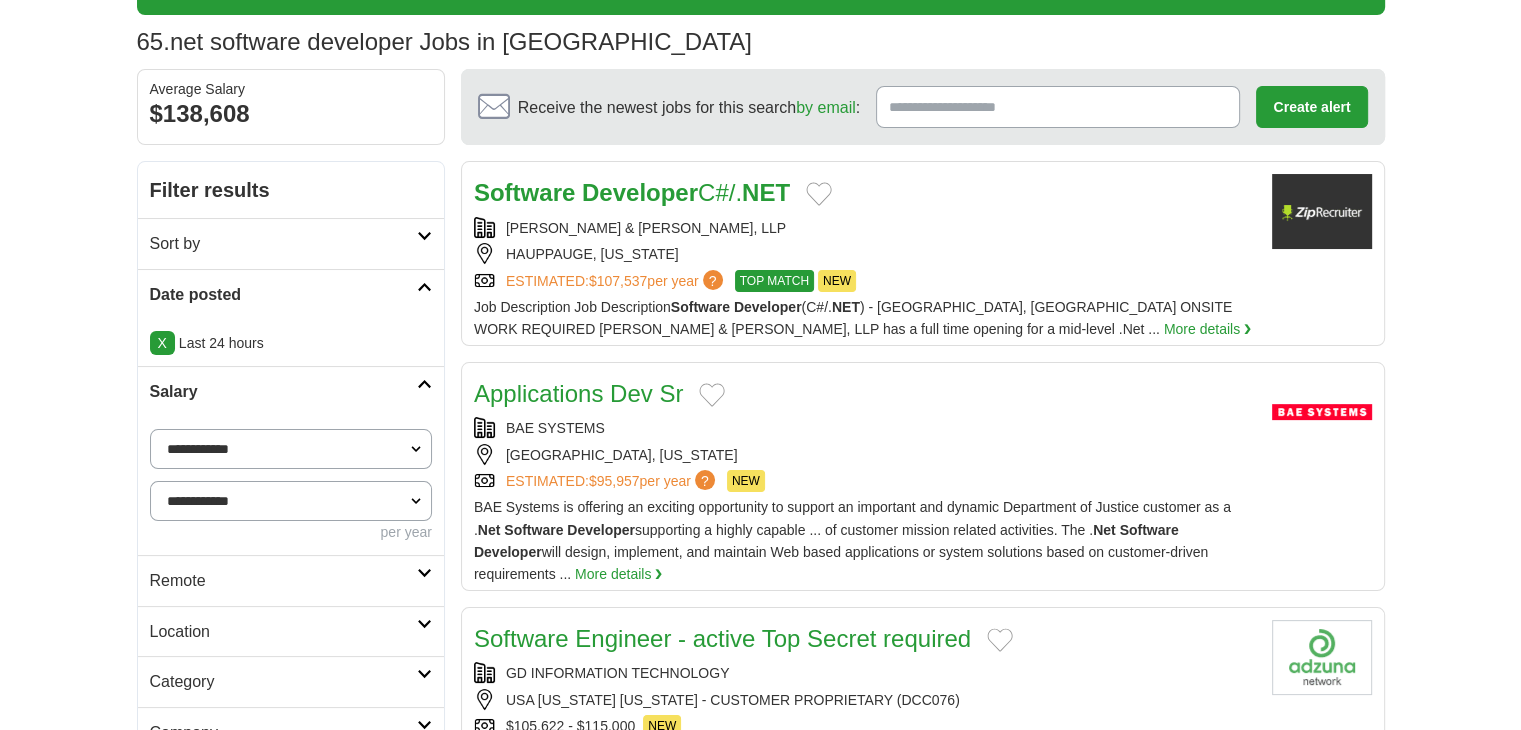 click on "Developer" at bounding box center [640, 192] 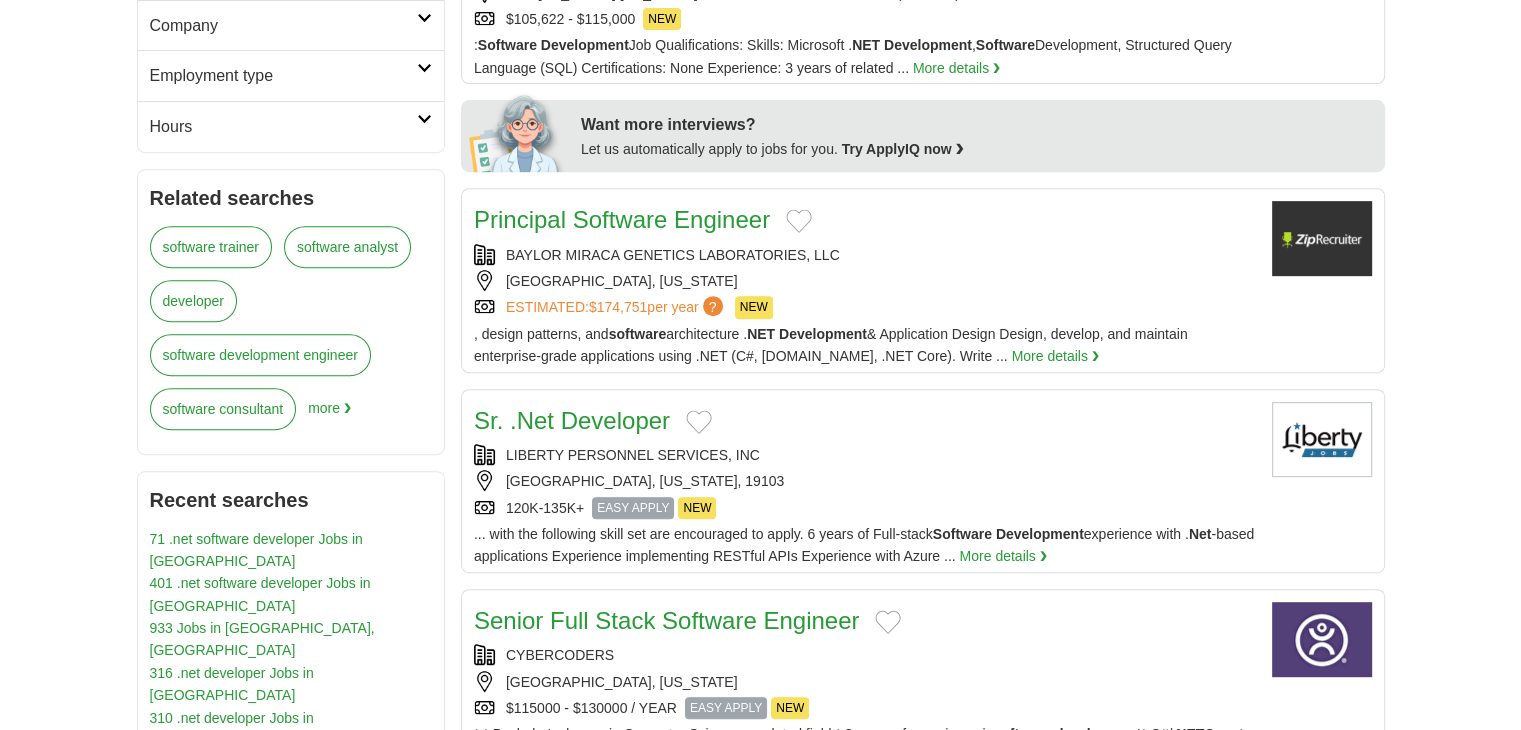 scroll, scrollTop: 828, scrollLeft: 0, axis: vertical 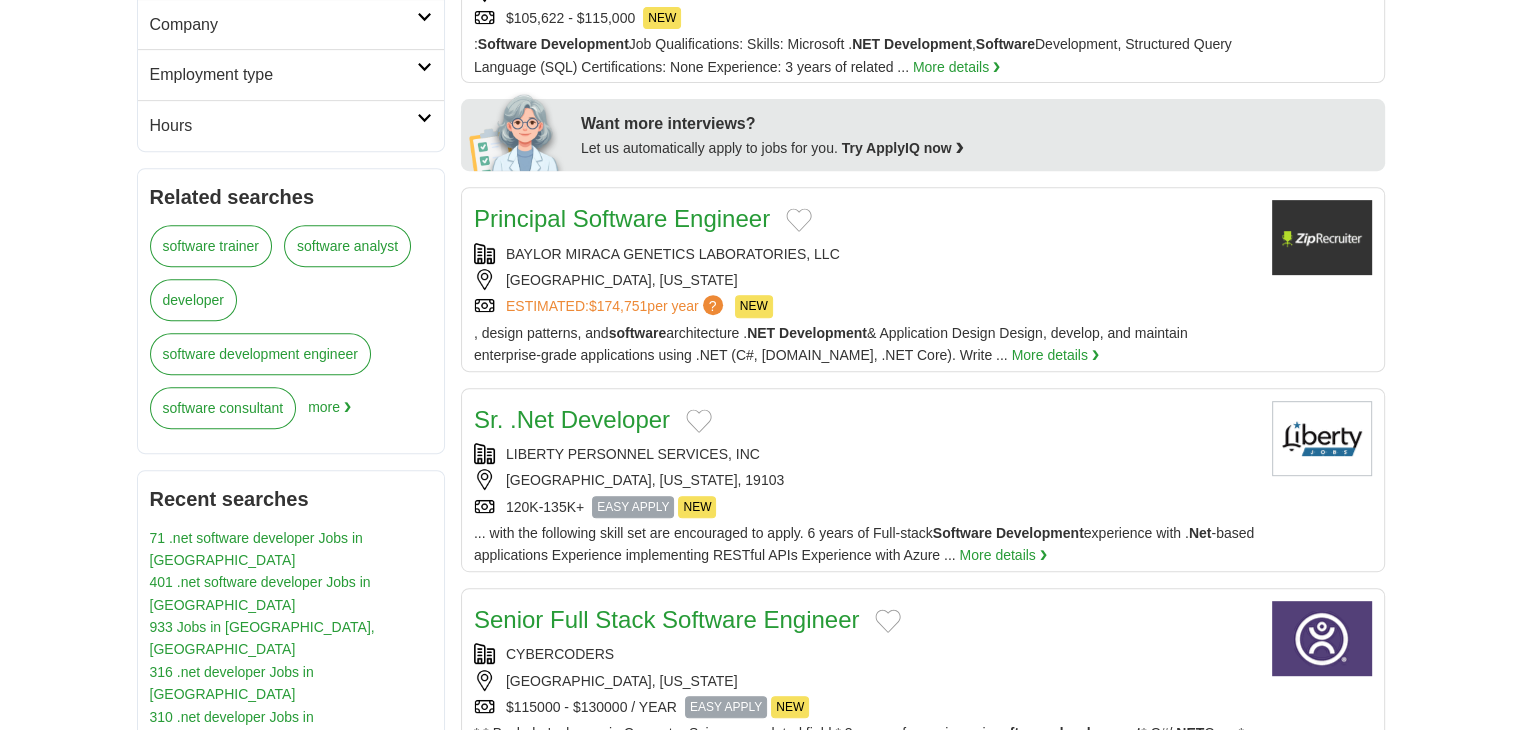 click on "Sr. .Net Developer" at bounding box center (572, 419) 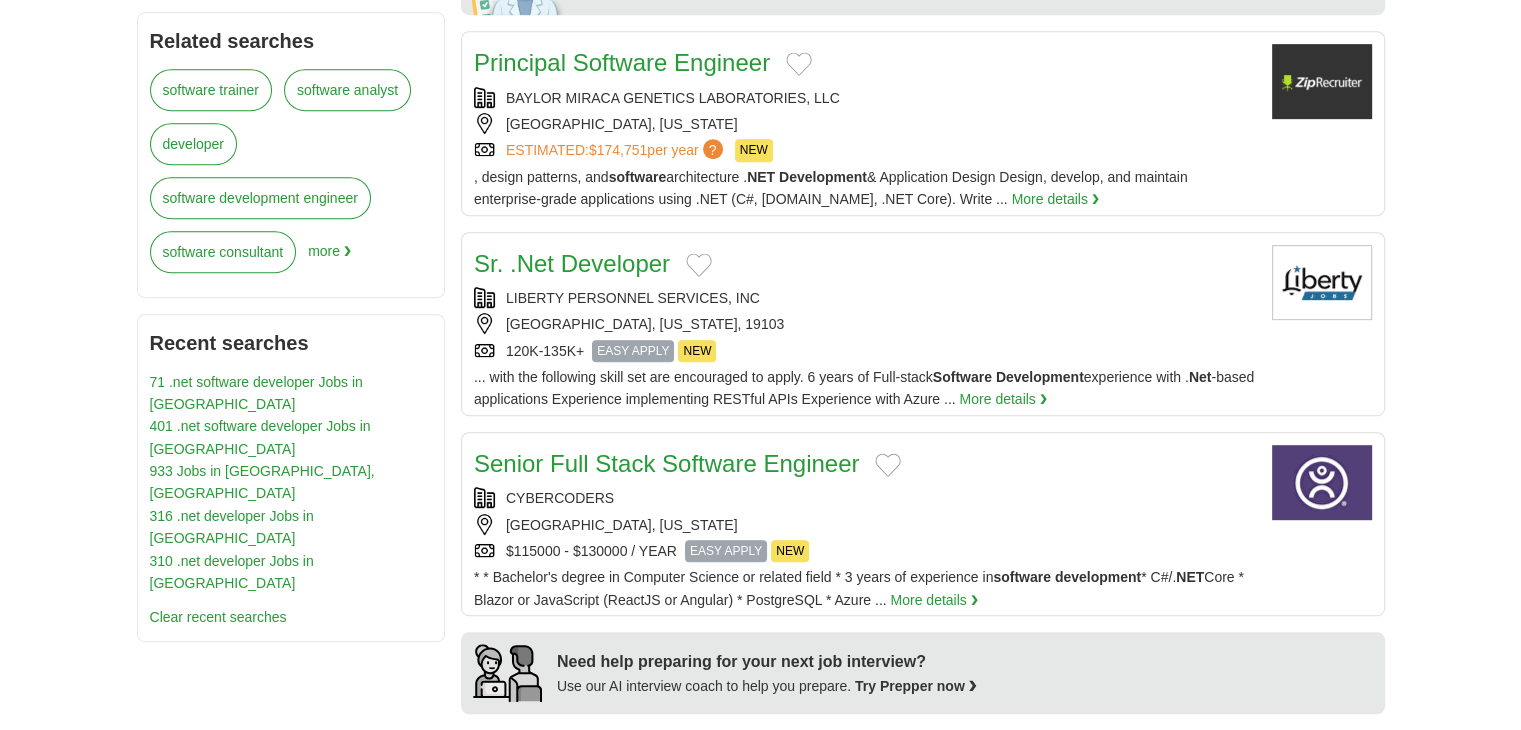 scroll, scrollTop: 1016, scrollLeft: 0, axis: vertical 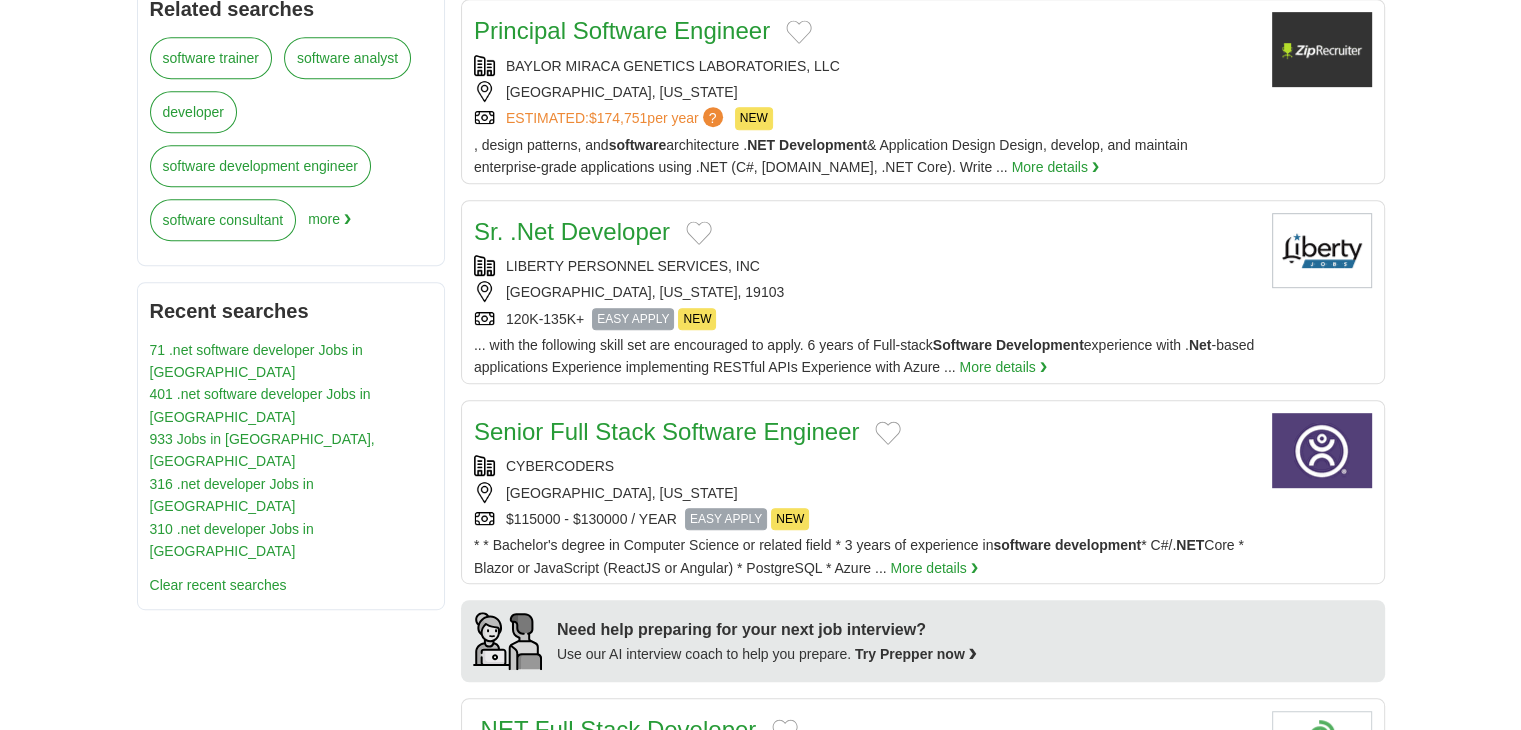 click on "Senior Full Stack Software Engineer" at bounding box center (667, 431) 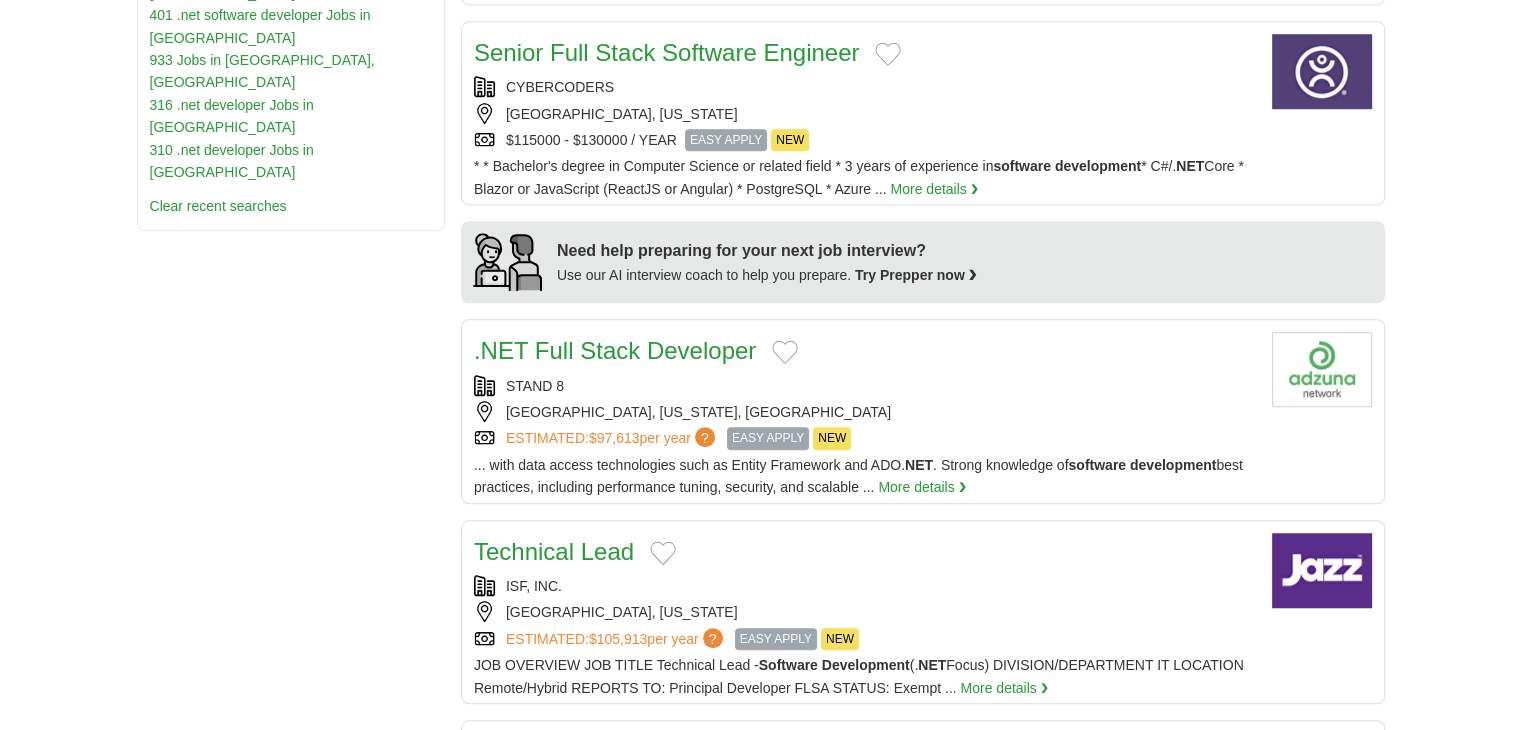 click on ".NET Full Stack Developer" at bounding box center (615, 350) 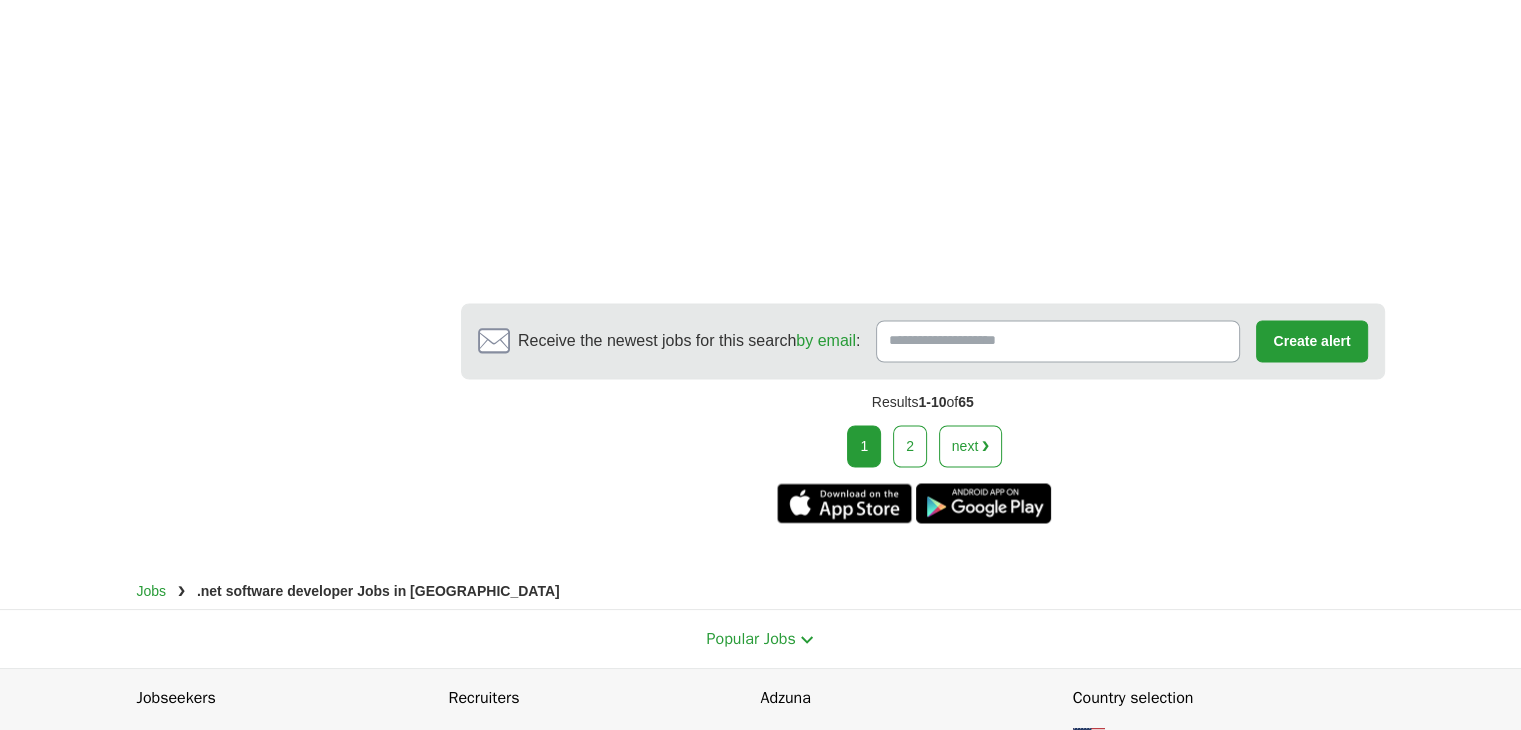 scroll, scrollTop: 3346, scrollLeft: 0, axis: vertical 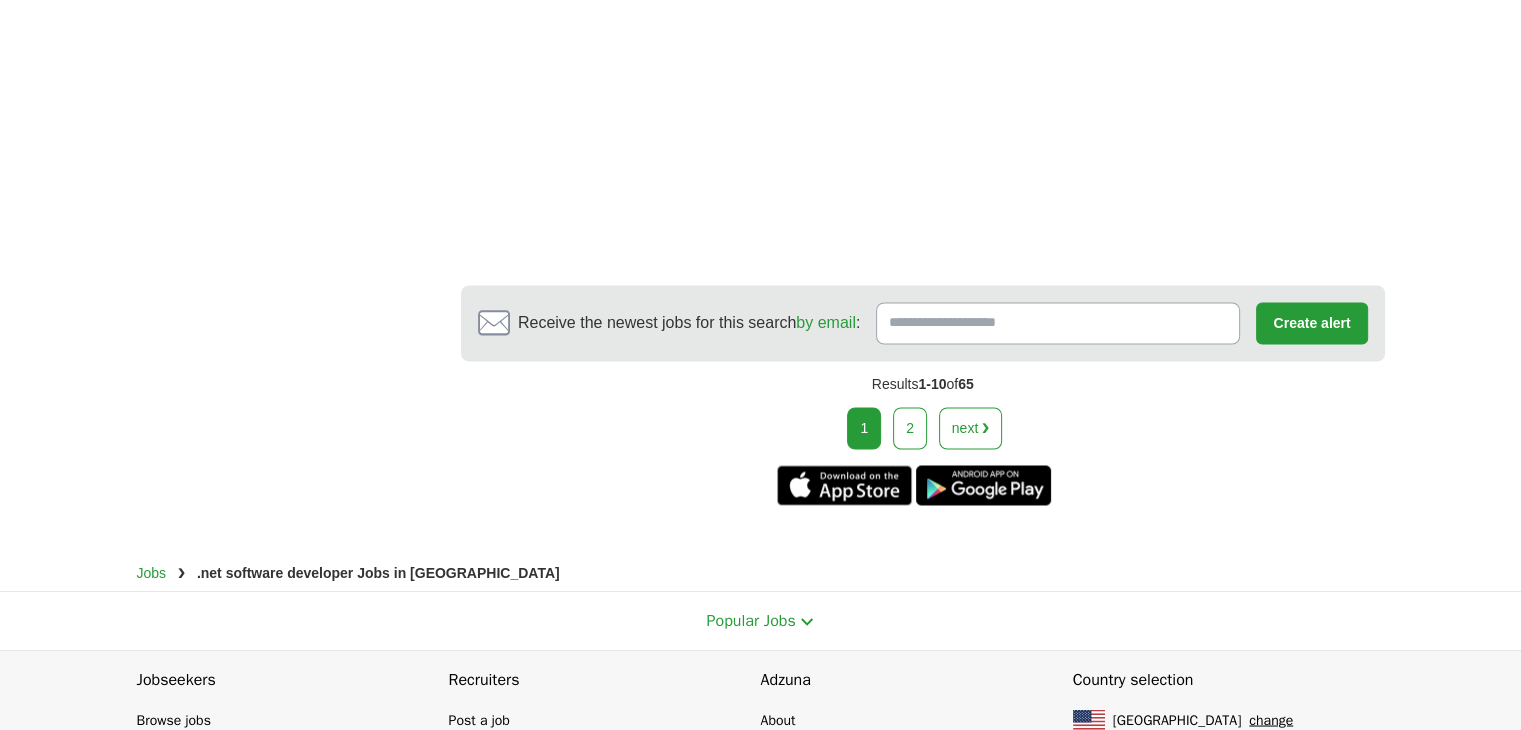 click on "2" at bounding box center [910, 428] 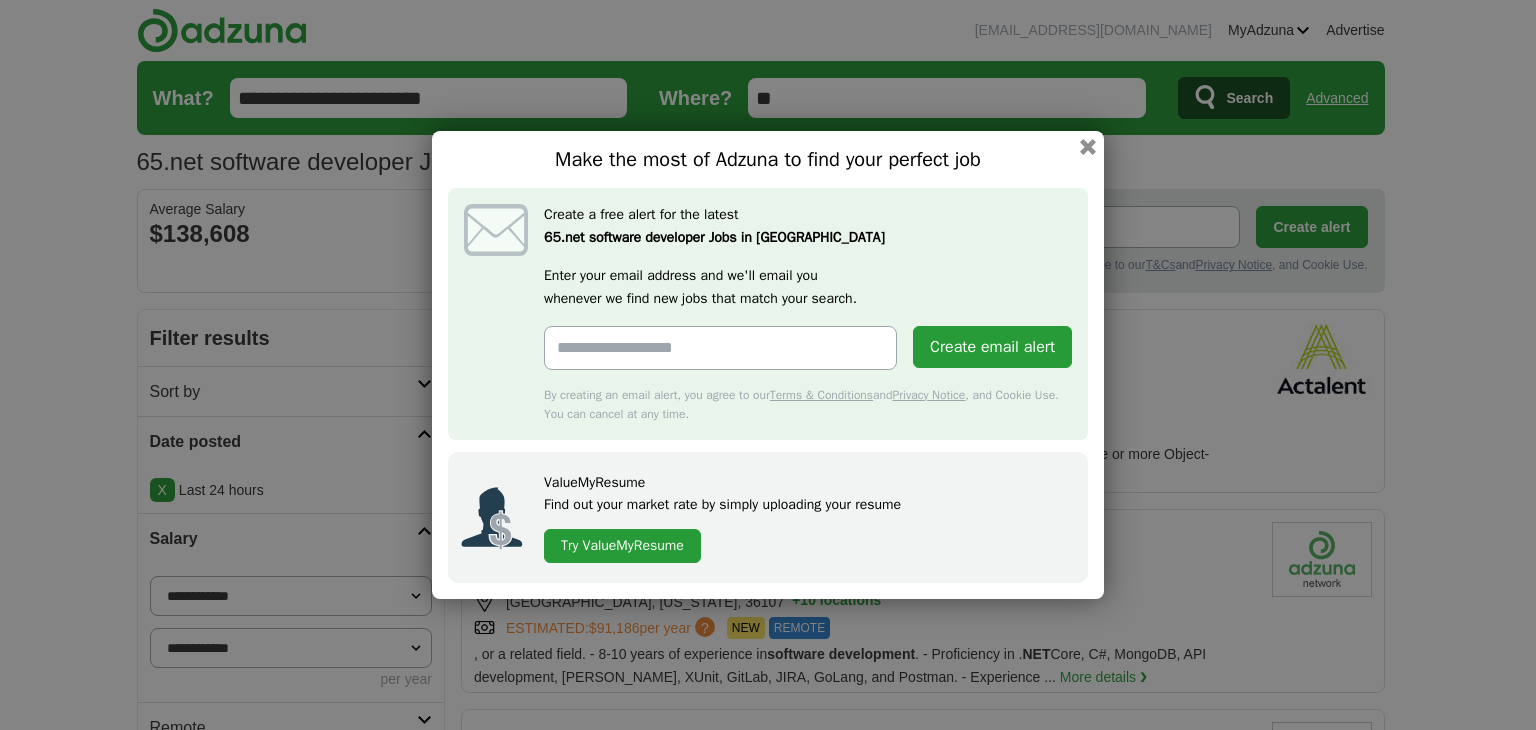 scroll, scrollTop: 0, scrollLeft: 0, axis: both 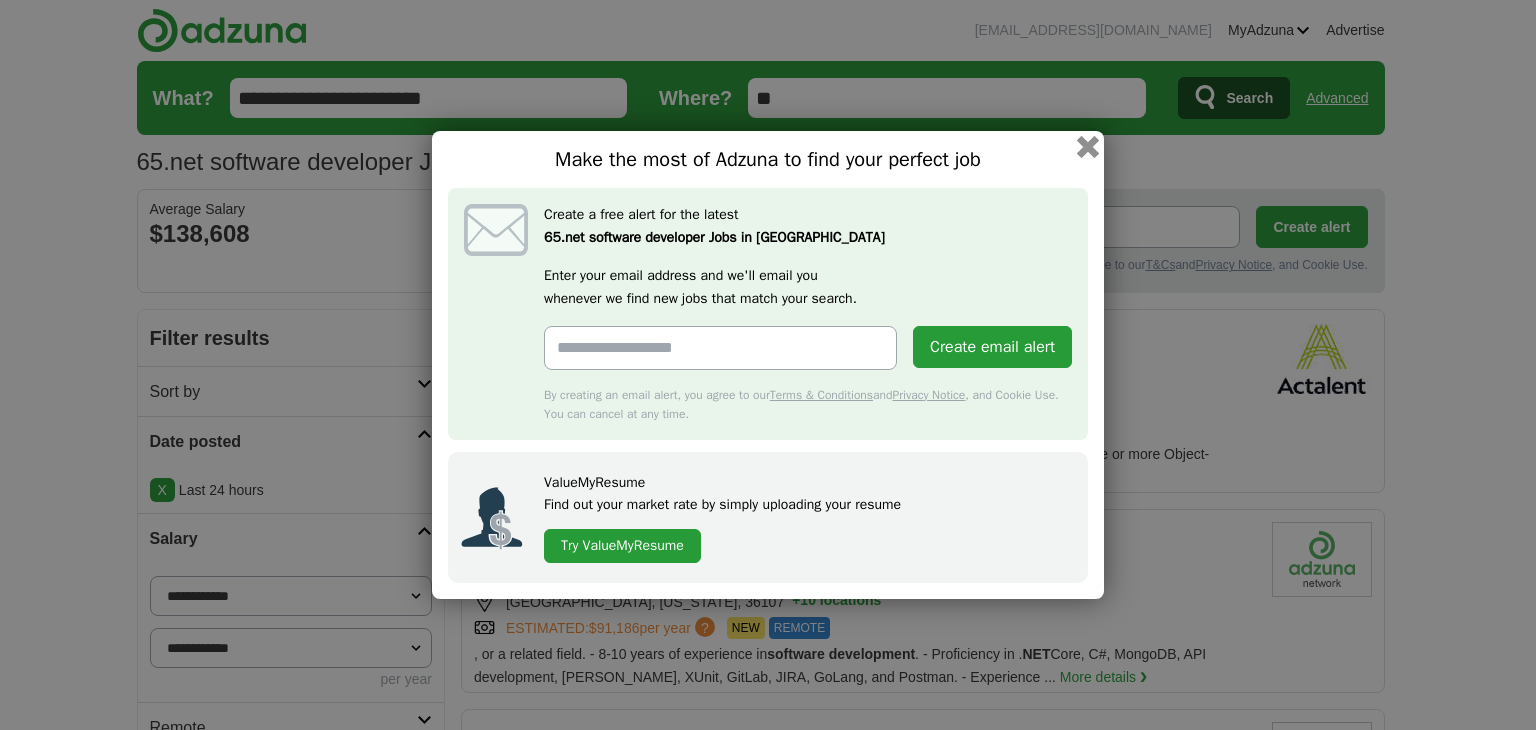 click at bounding box center [1088, 147] 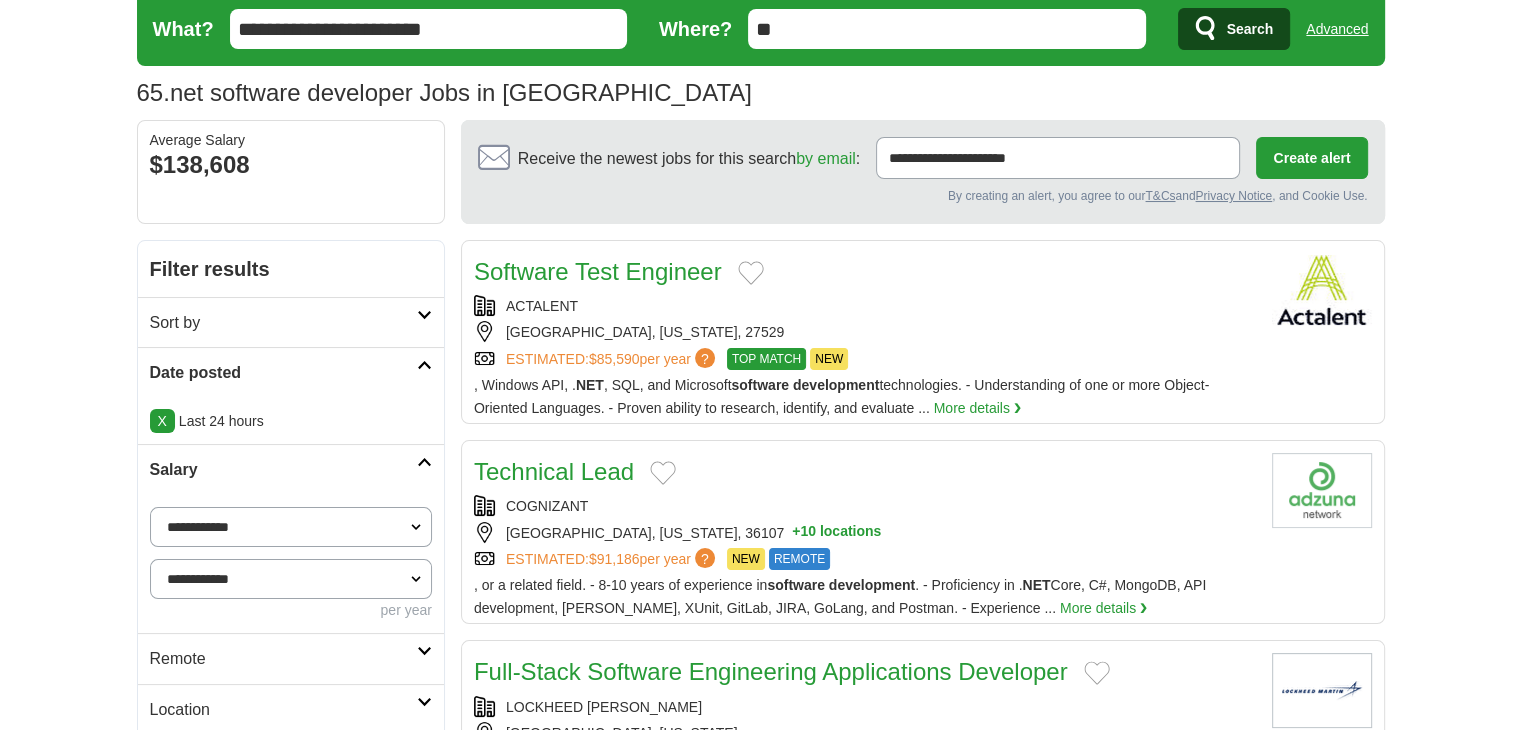 scroll, scrollTop: 0, scrollLeft: 0, axis: both 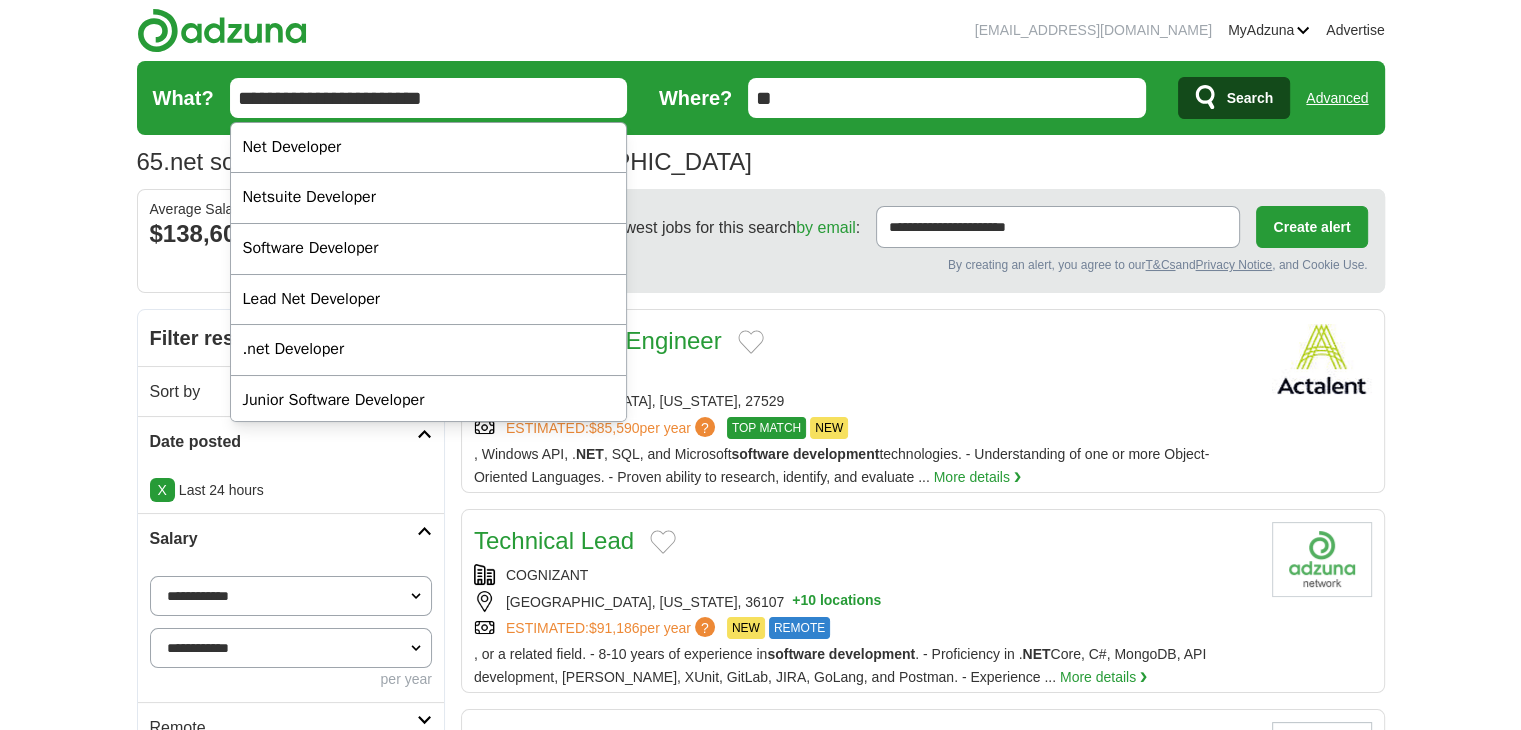 drag, startPoint x: 356, startPoint y: 110, endPoint x: 276, endPoint y: 104, distance: 80.224686 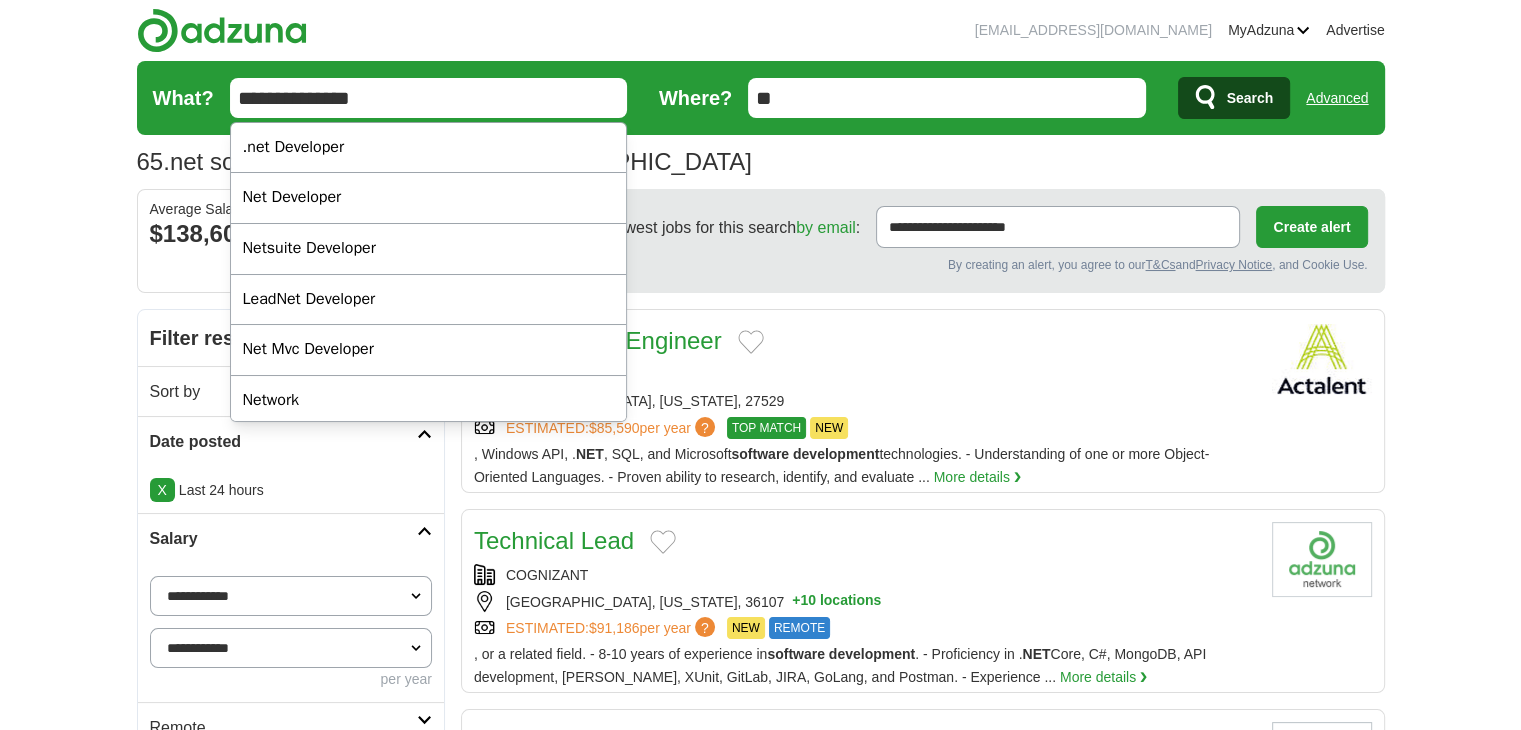 type on "**********" 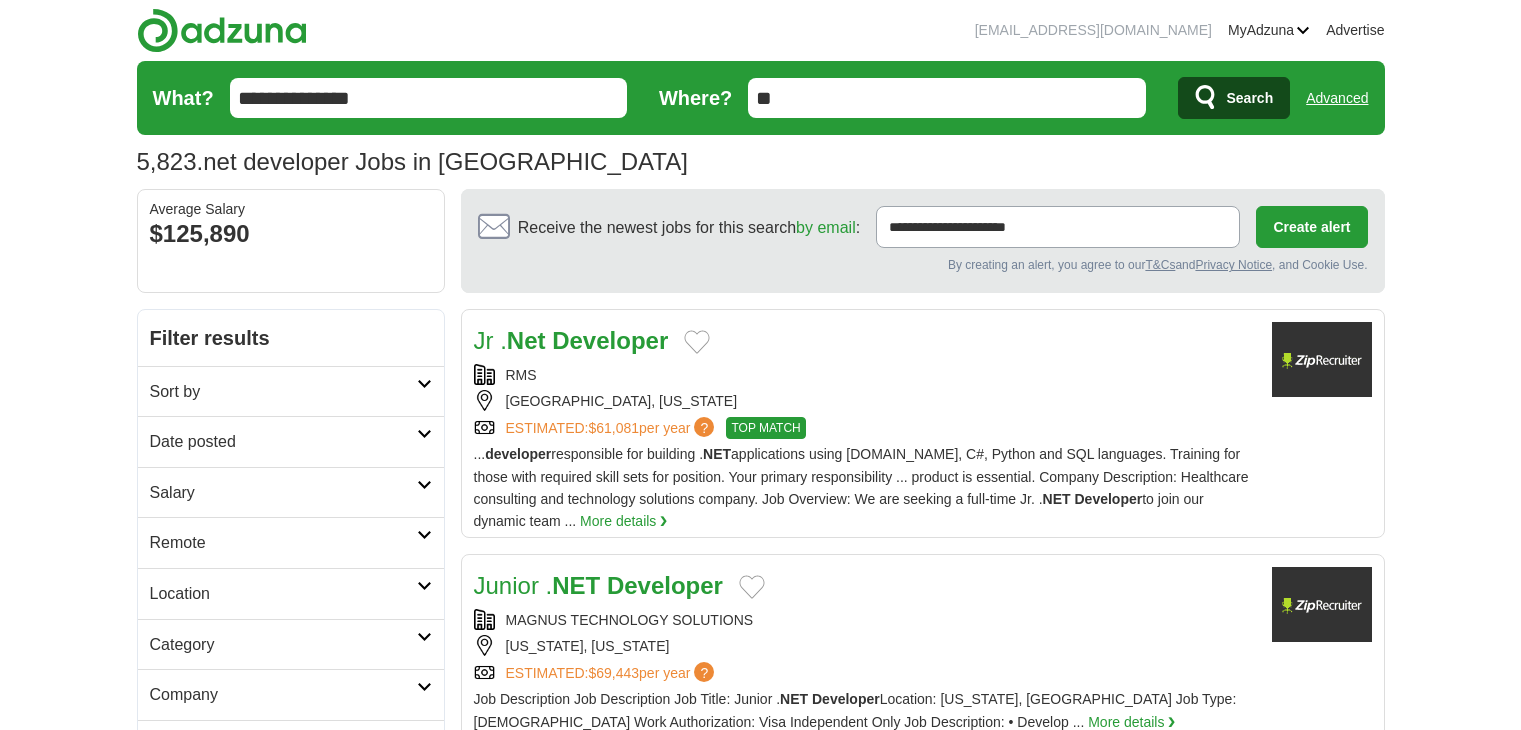 scroll, scrollTop: 0, scrollLeft: 0, axis: both 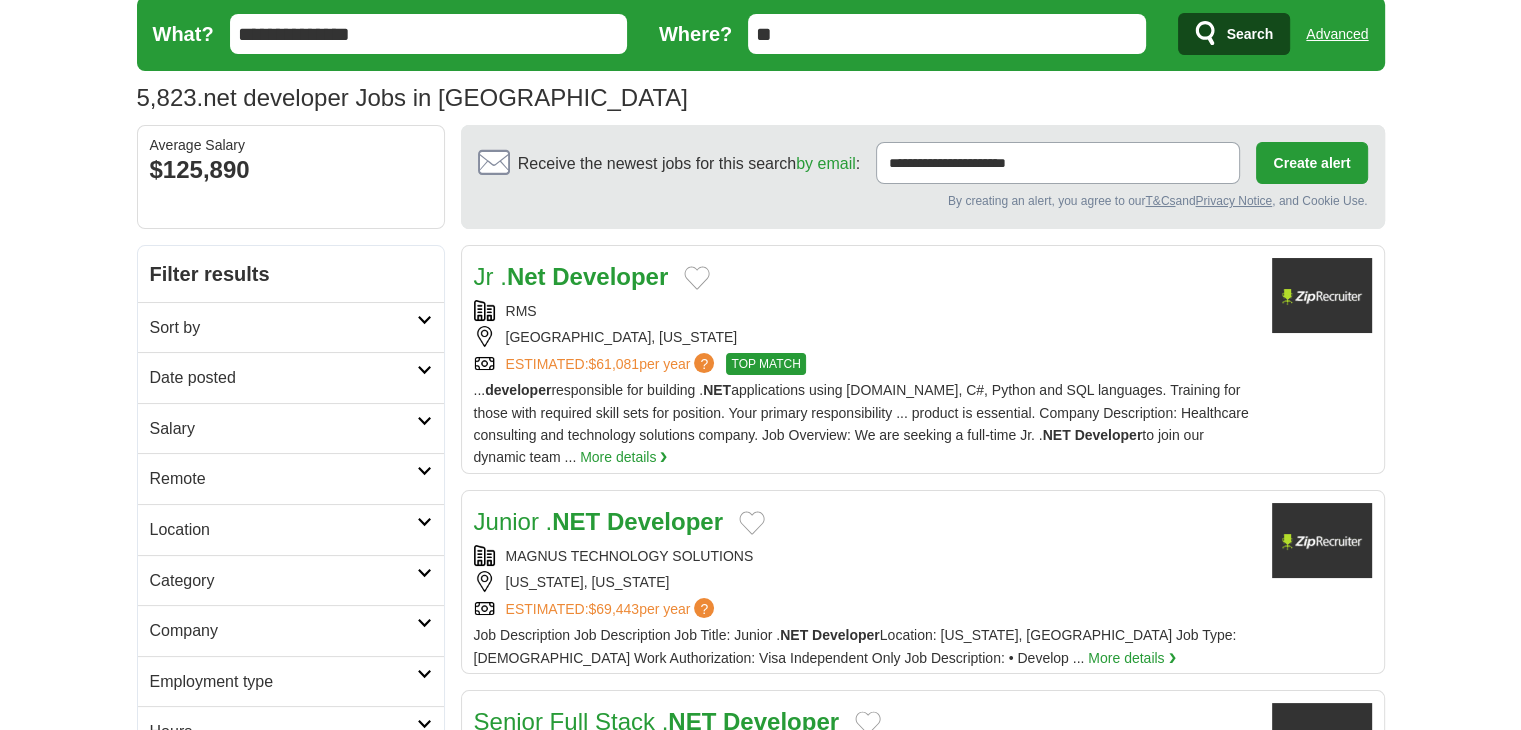 click on "Date posted" at bounding box center (283, 378) 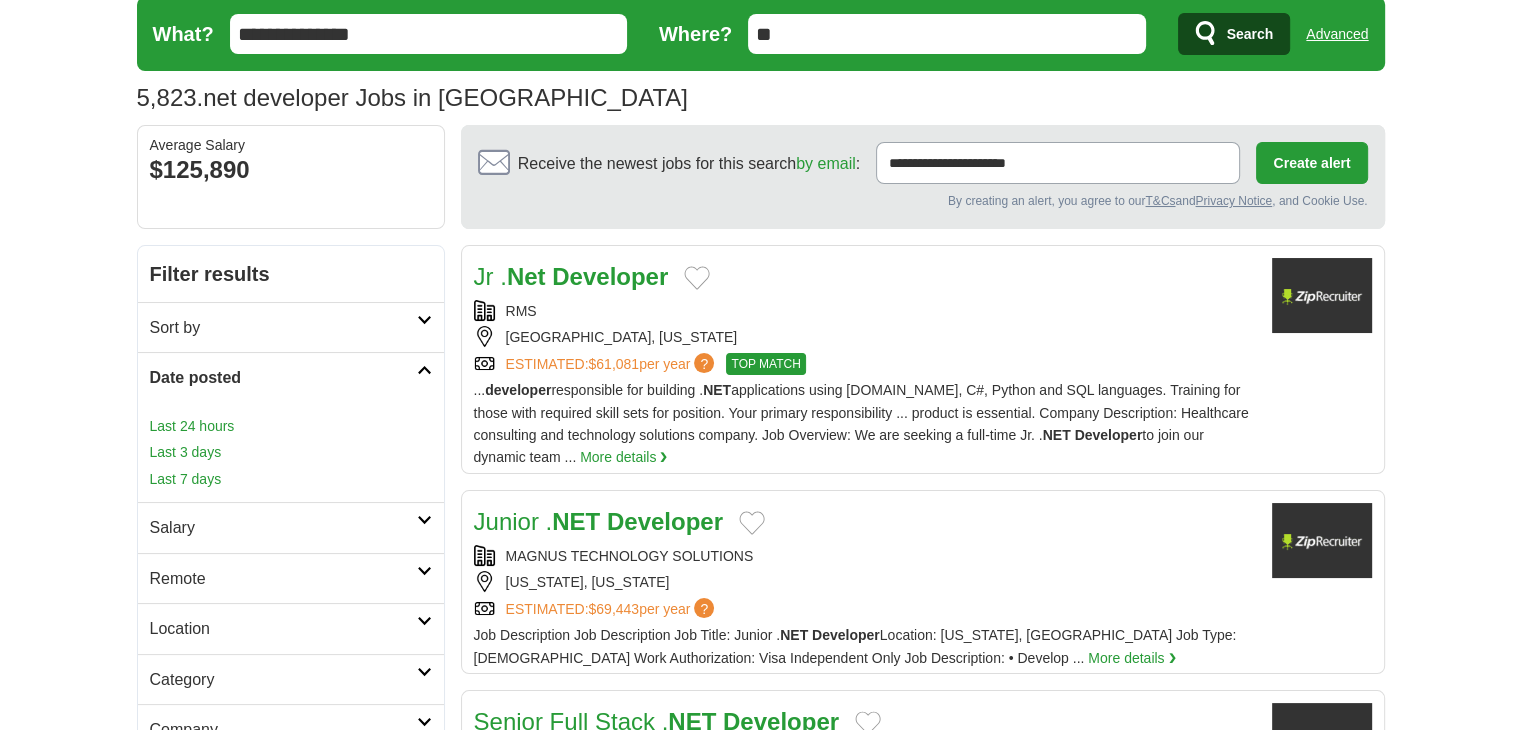 click on "Last 24 hours" at bounding box center (291, 426) 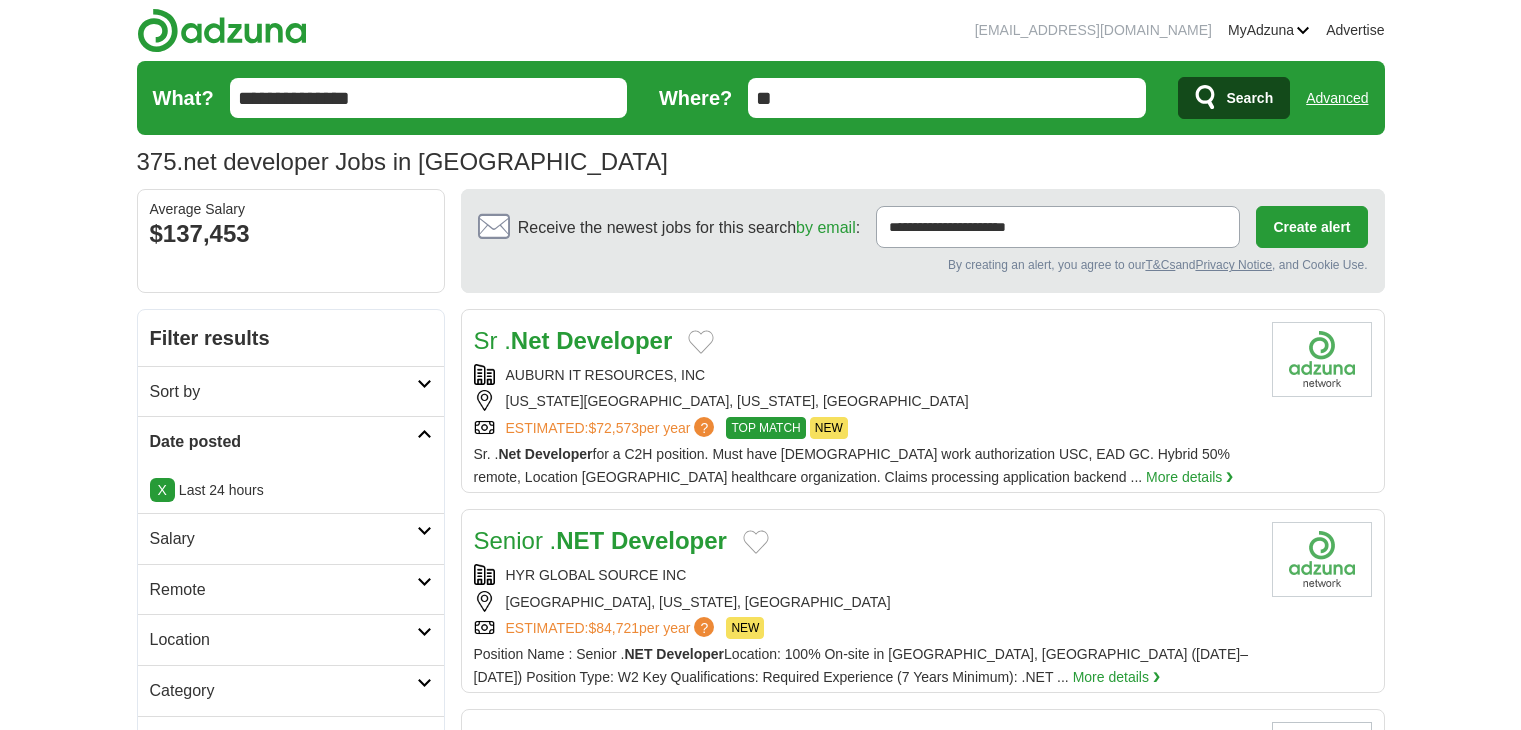 scroll, scrollTop: 0, scrollLeft: 0, axis: both 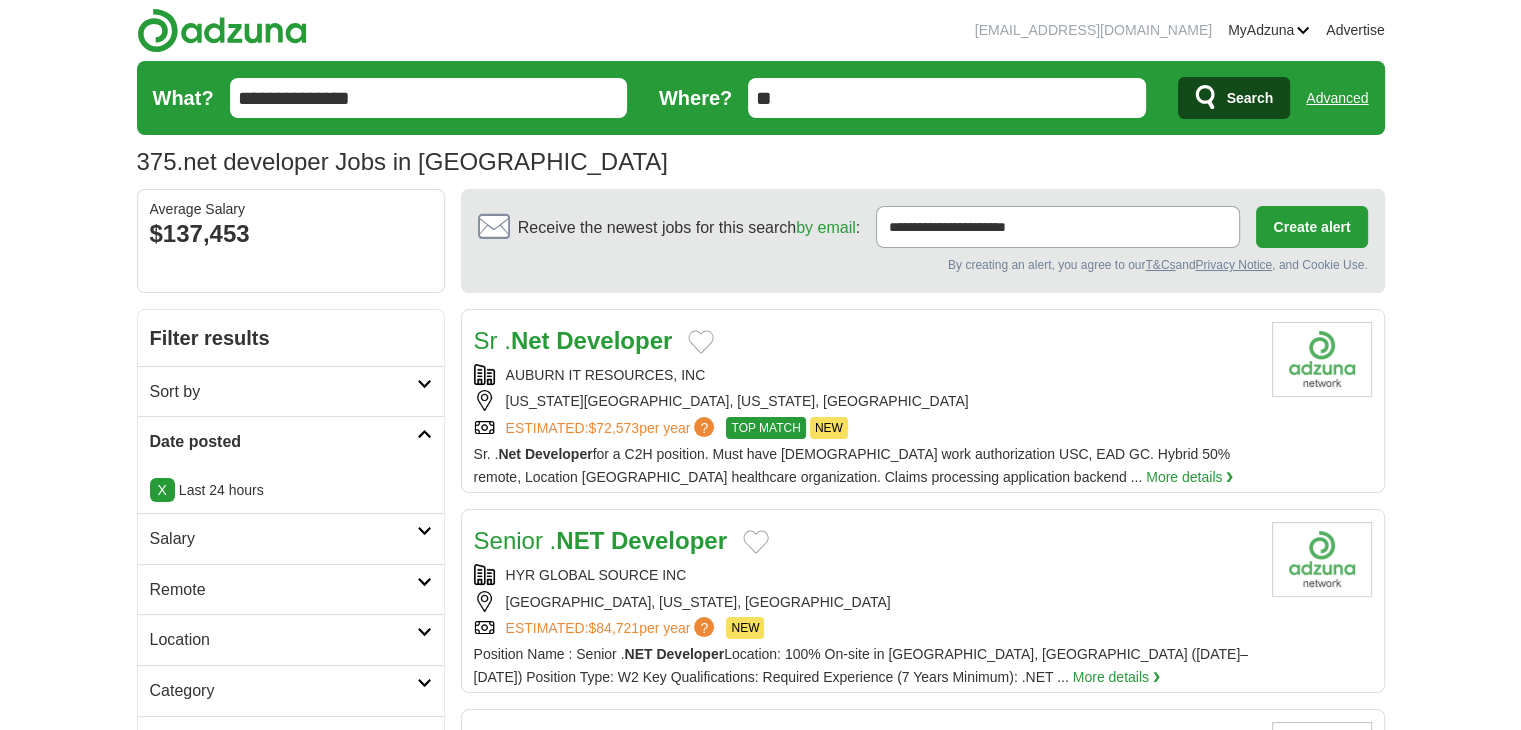 click on "Salary" at bounding box center (283, 539) 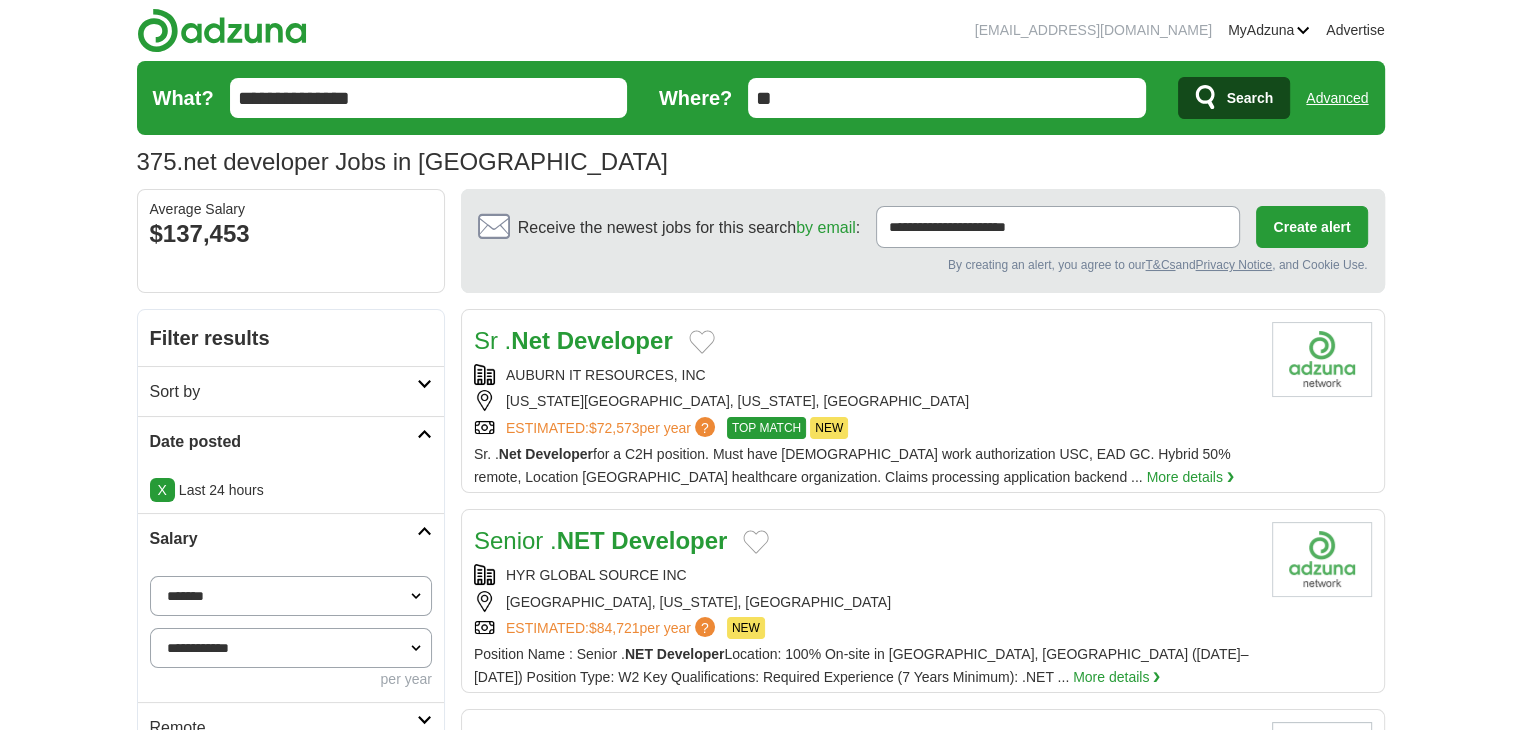 click on "**********" at bounding box center (291, 596) 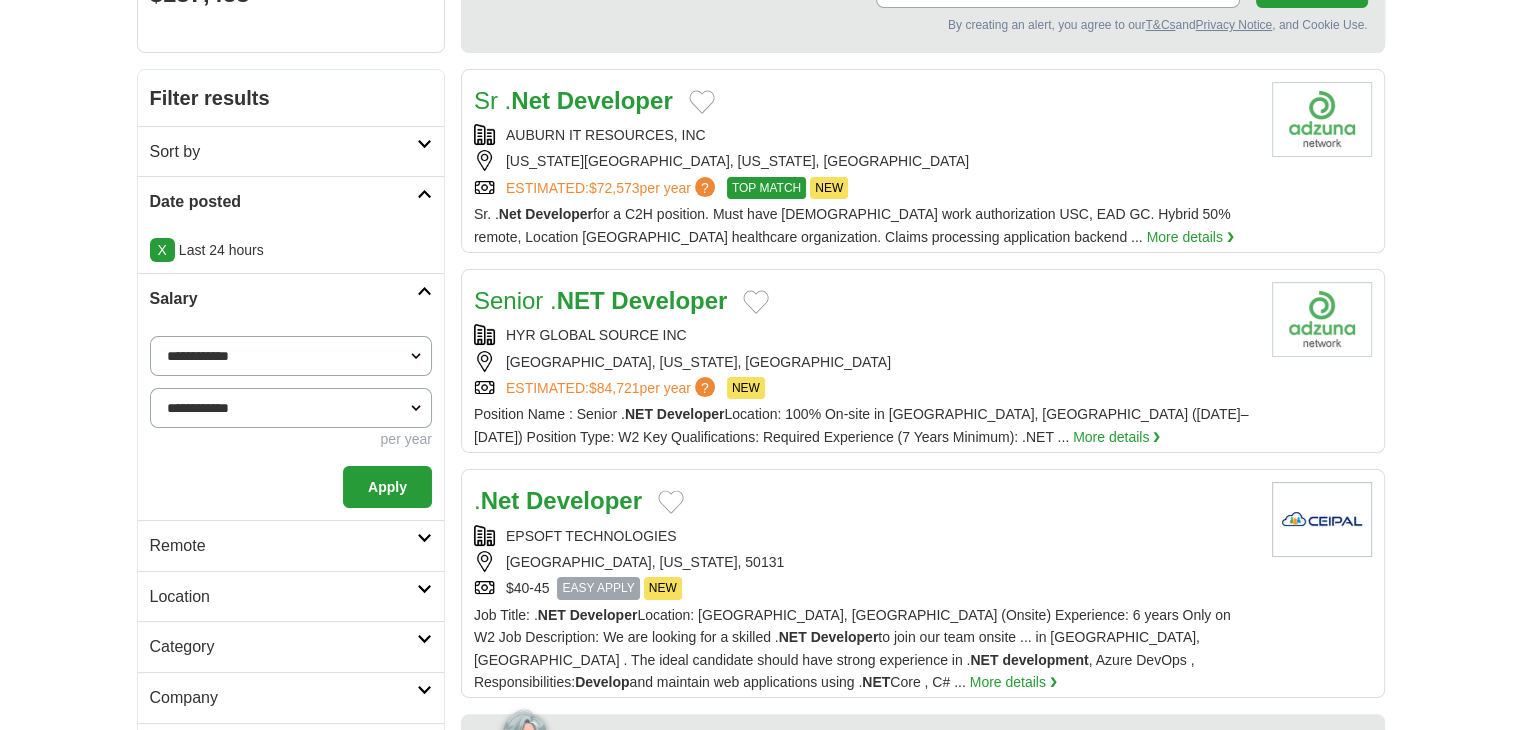 scroll, scrollTop: 252, scrollLeft: 0, axis: vertical 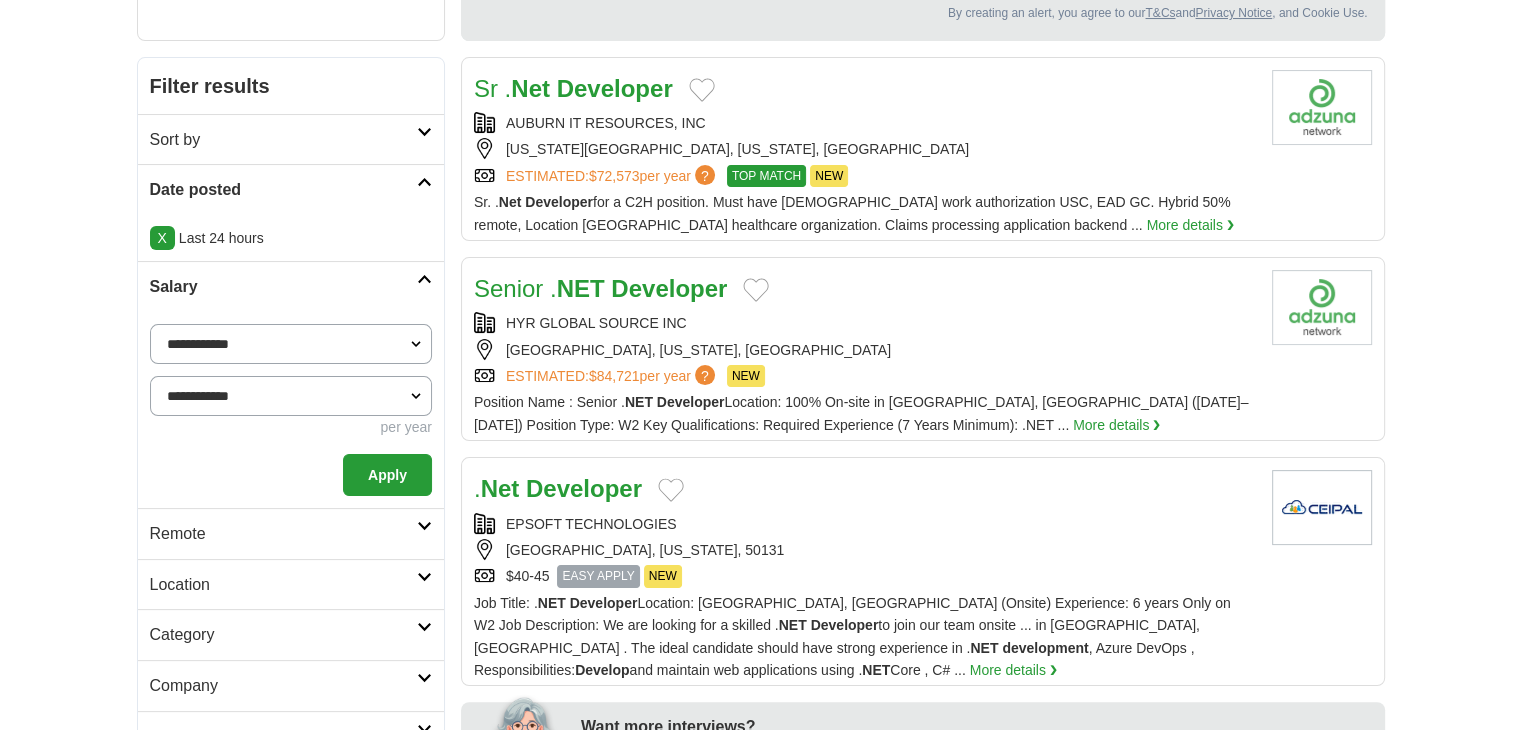 click on "Apply" at bounding box center (387, 475) 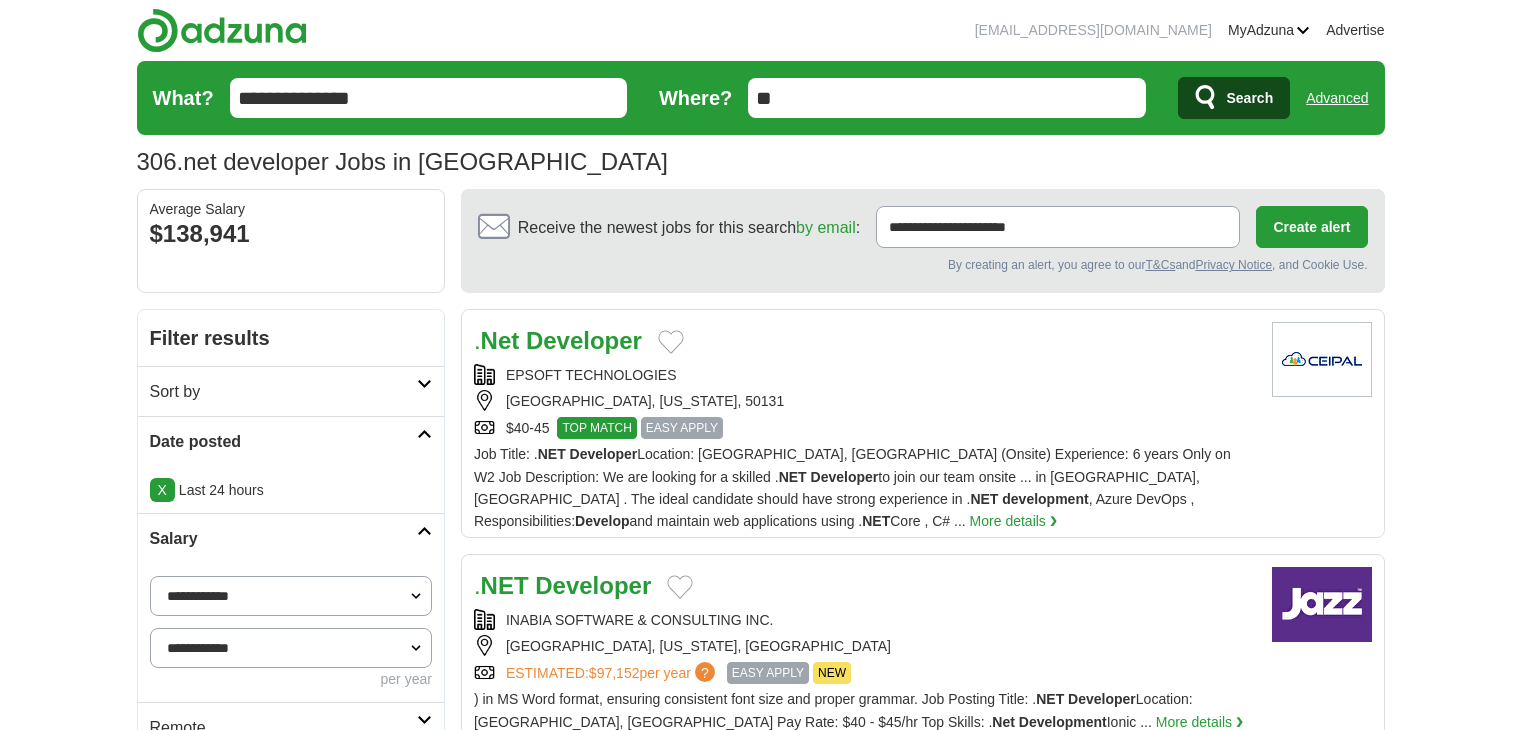 scroll, scrollTop: 0, scrollLeft: 0, axis: both 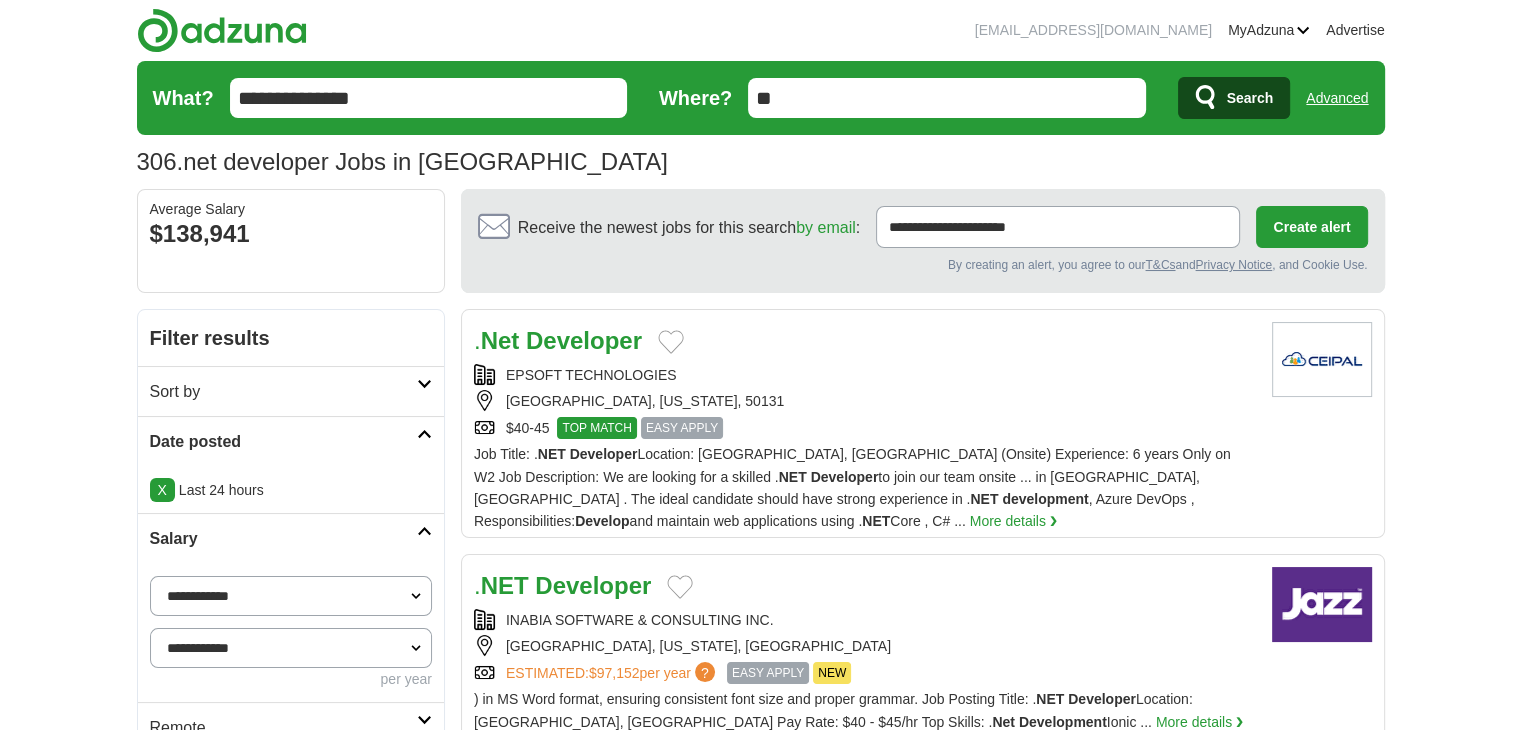 click on "Developer" at bounding box center [584, 340] 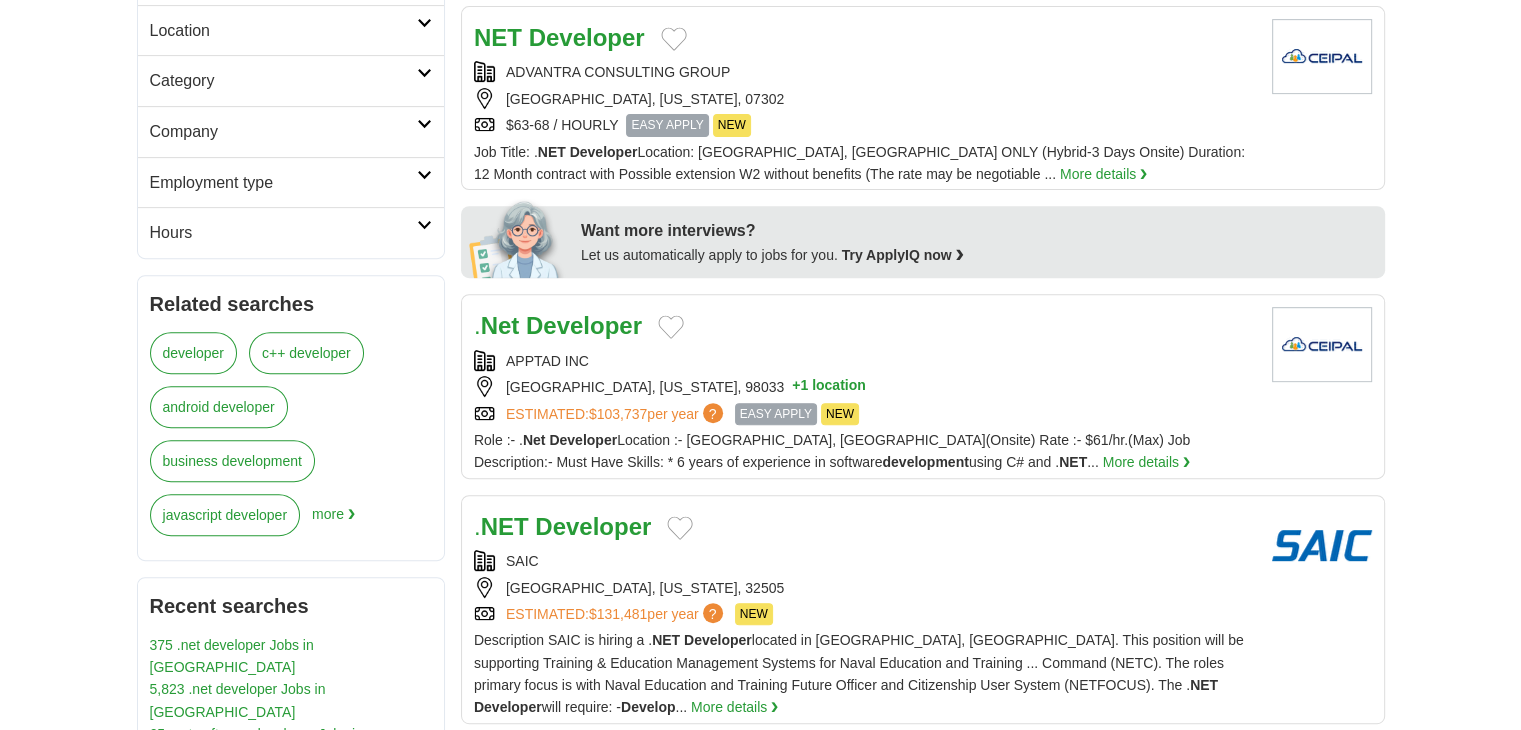 scroll, scrollTop: 750, scrollLeft: 0, axis: vertical 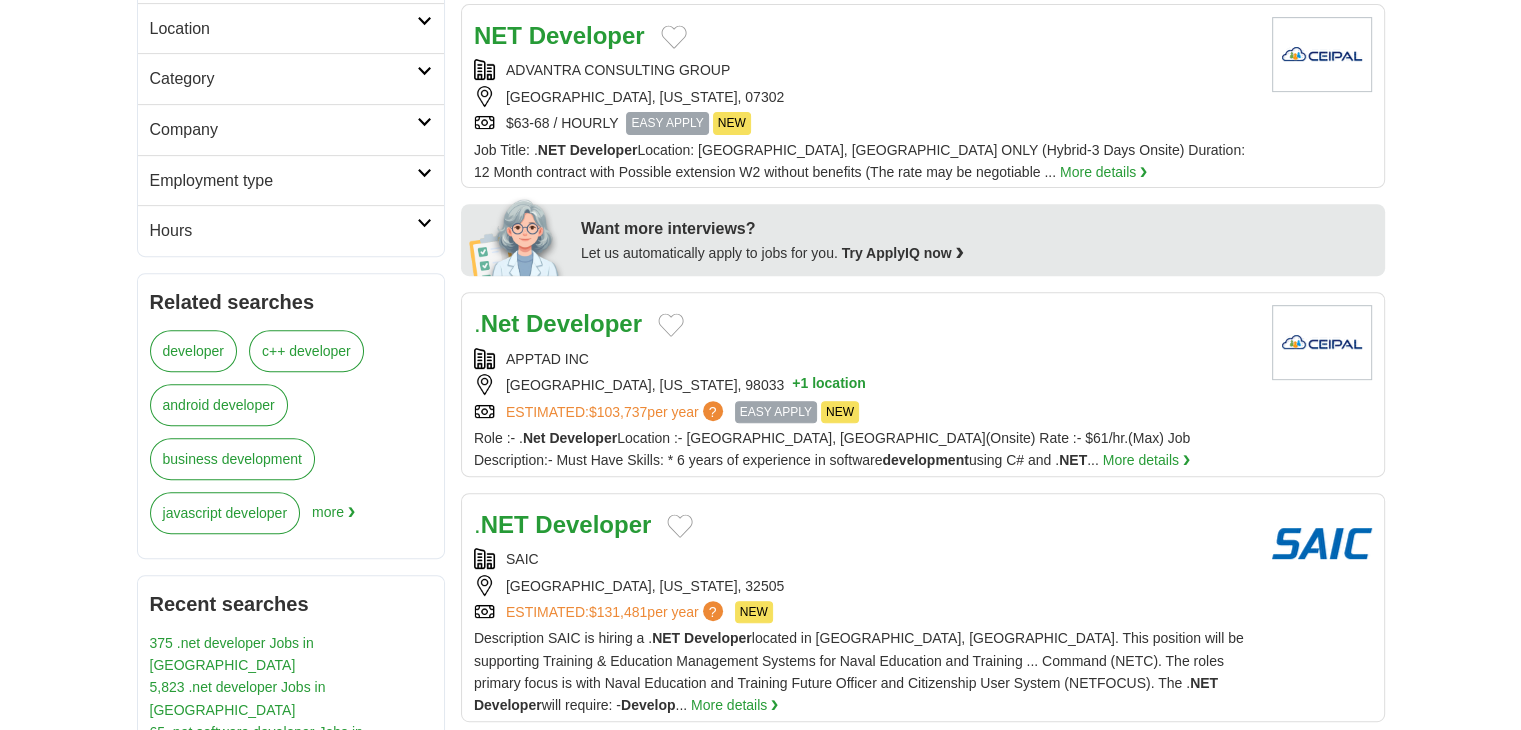 click on "Developer" at bounding box center (593, 524) 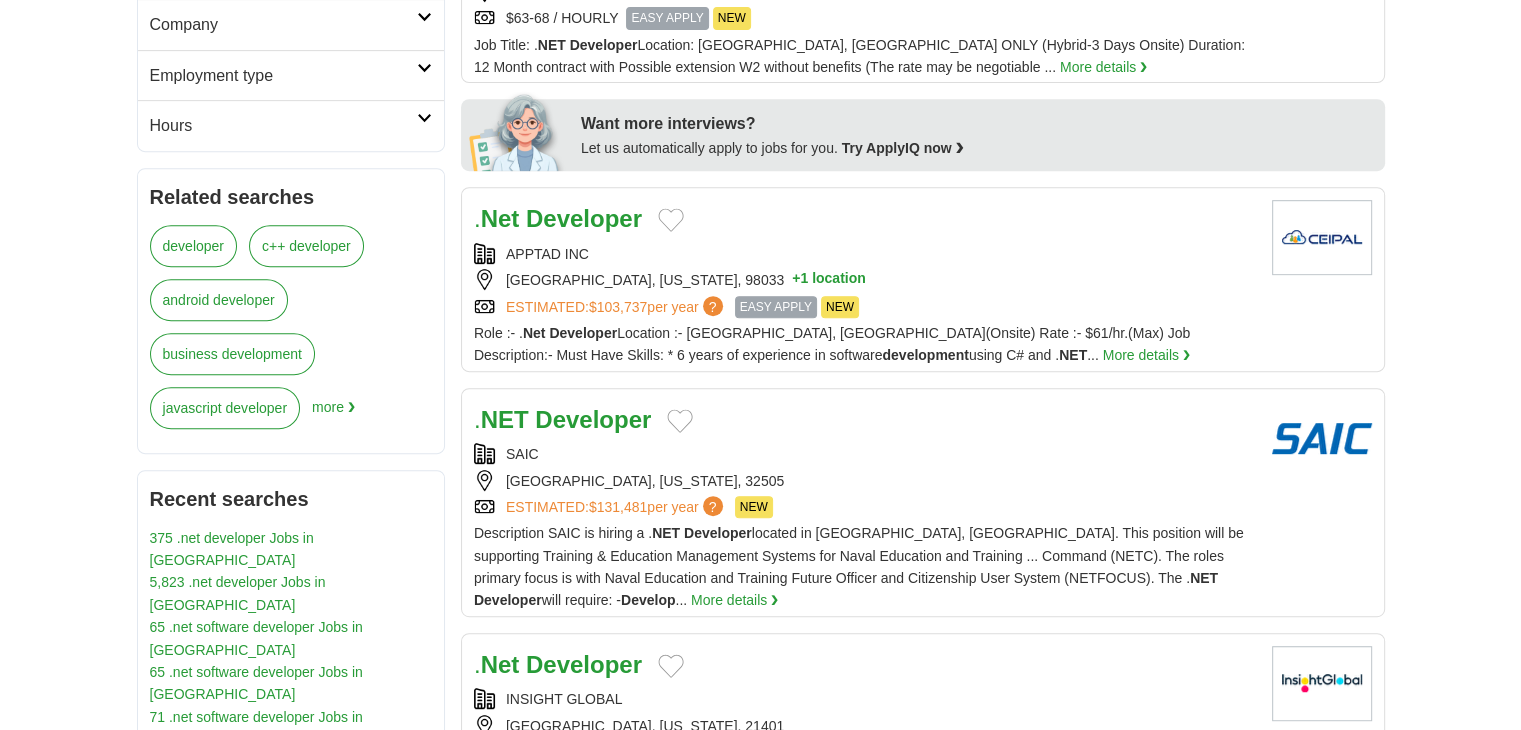 click on "Developer" at bounding box center [593, 419] 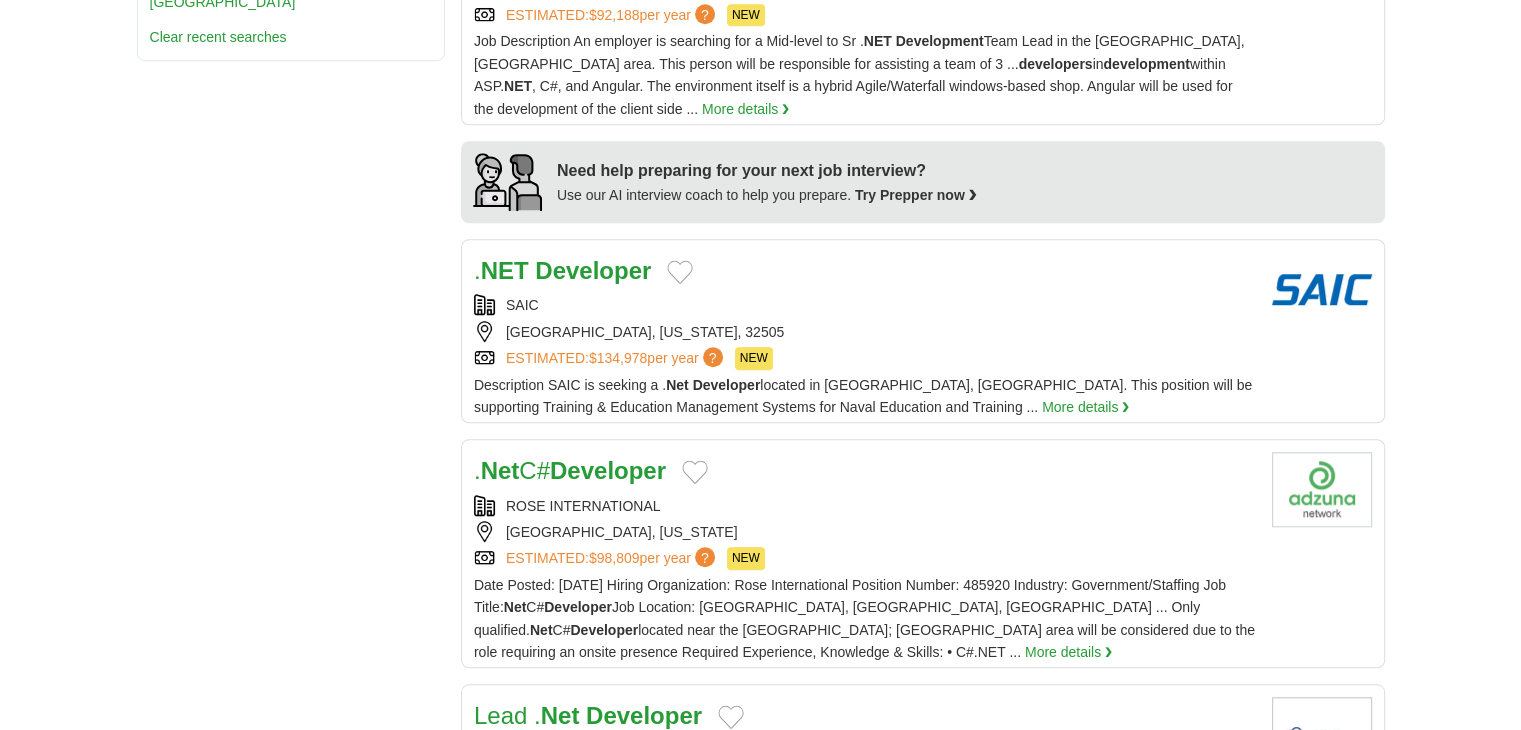 scroll, scrollTop: 1594, scrollLeft: 0, axis: vertical 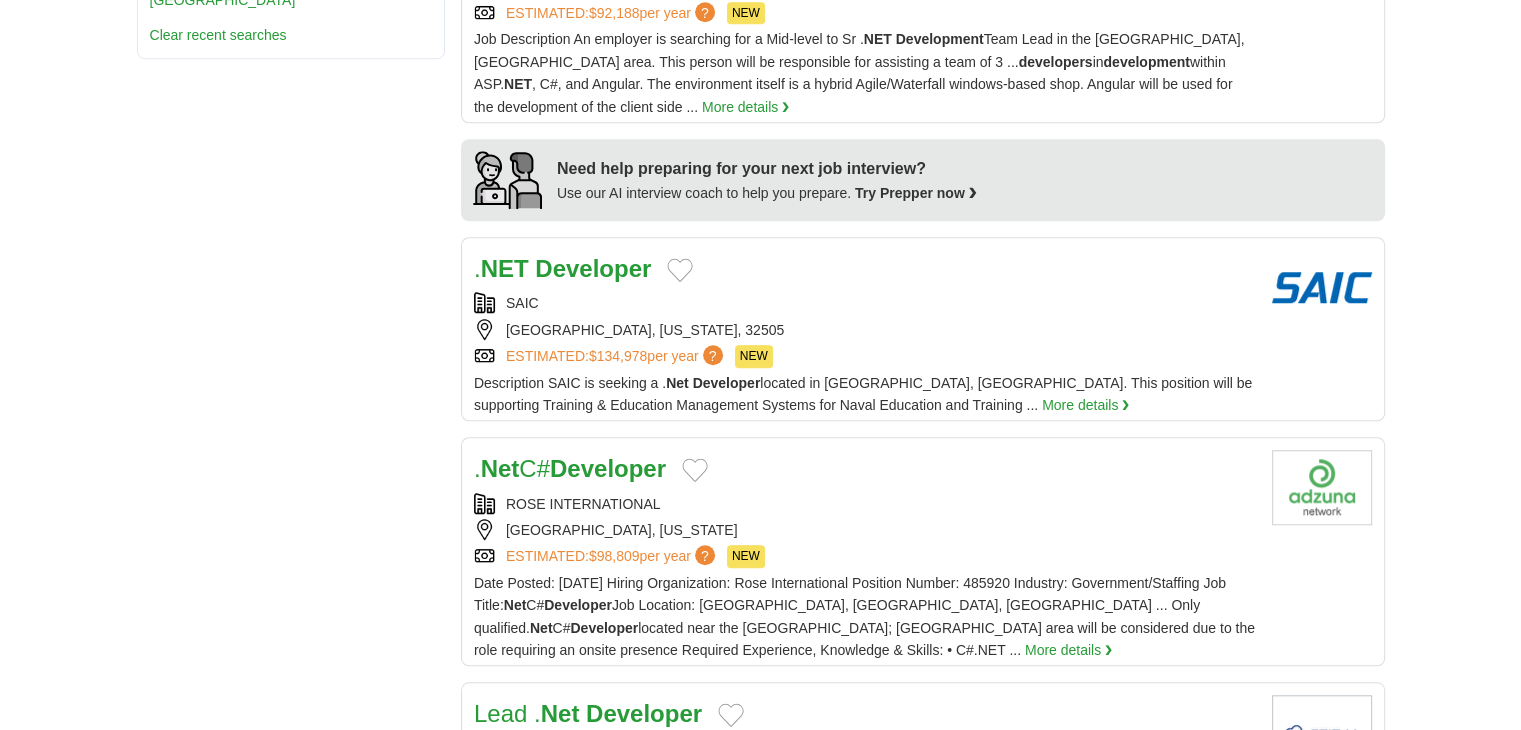 click on ". Net  C#  Developer" at bounding box center (570, 468) 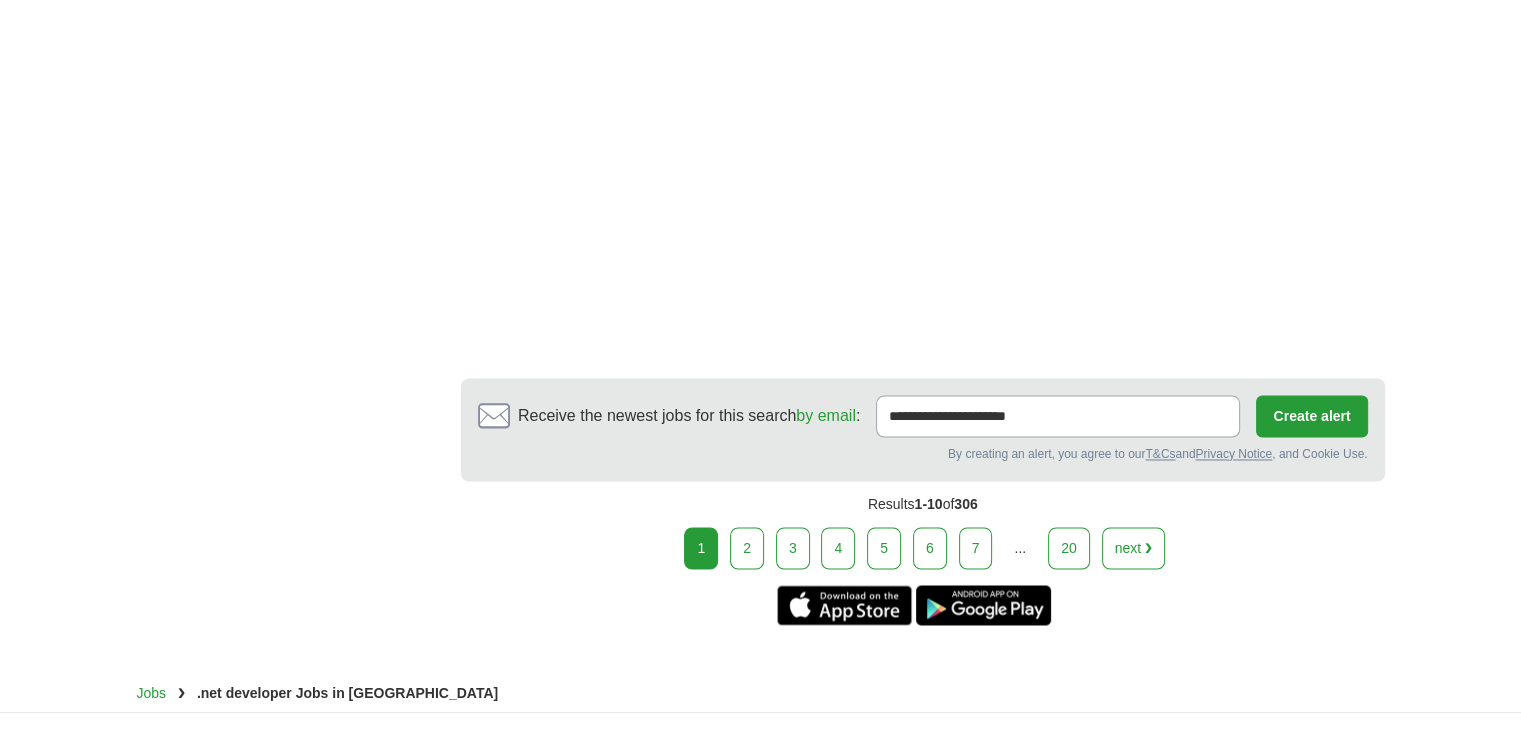 scroll, scrollTop: 3247, scrollLeft: 0, axis: vertical 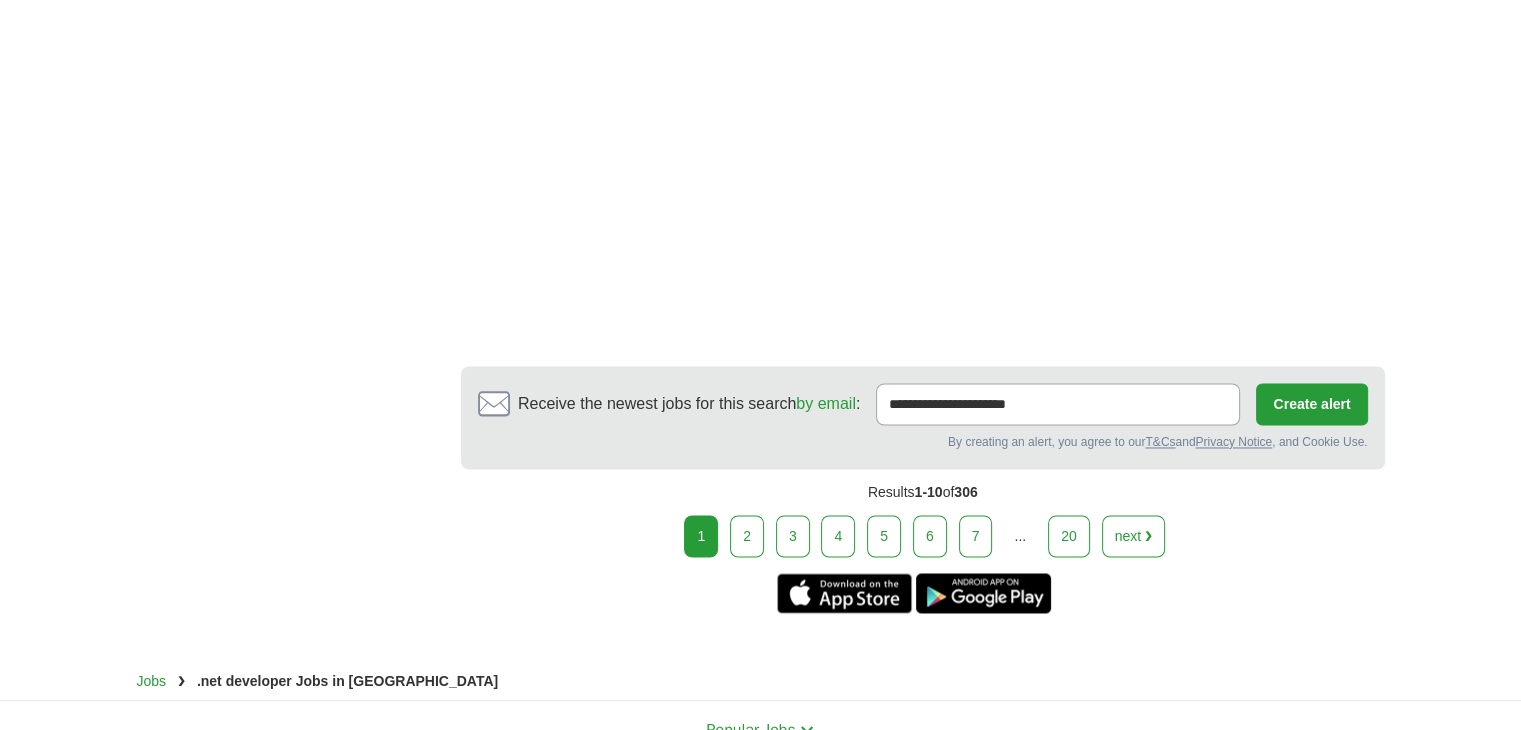 click on "2" at bounding box center [747, 536] 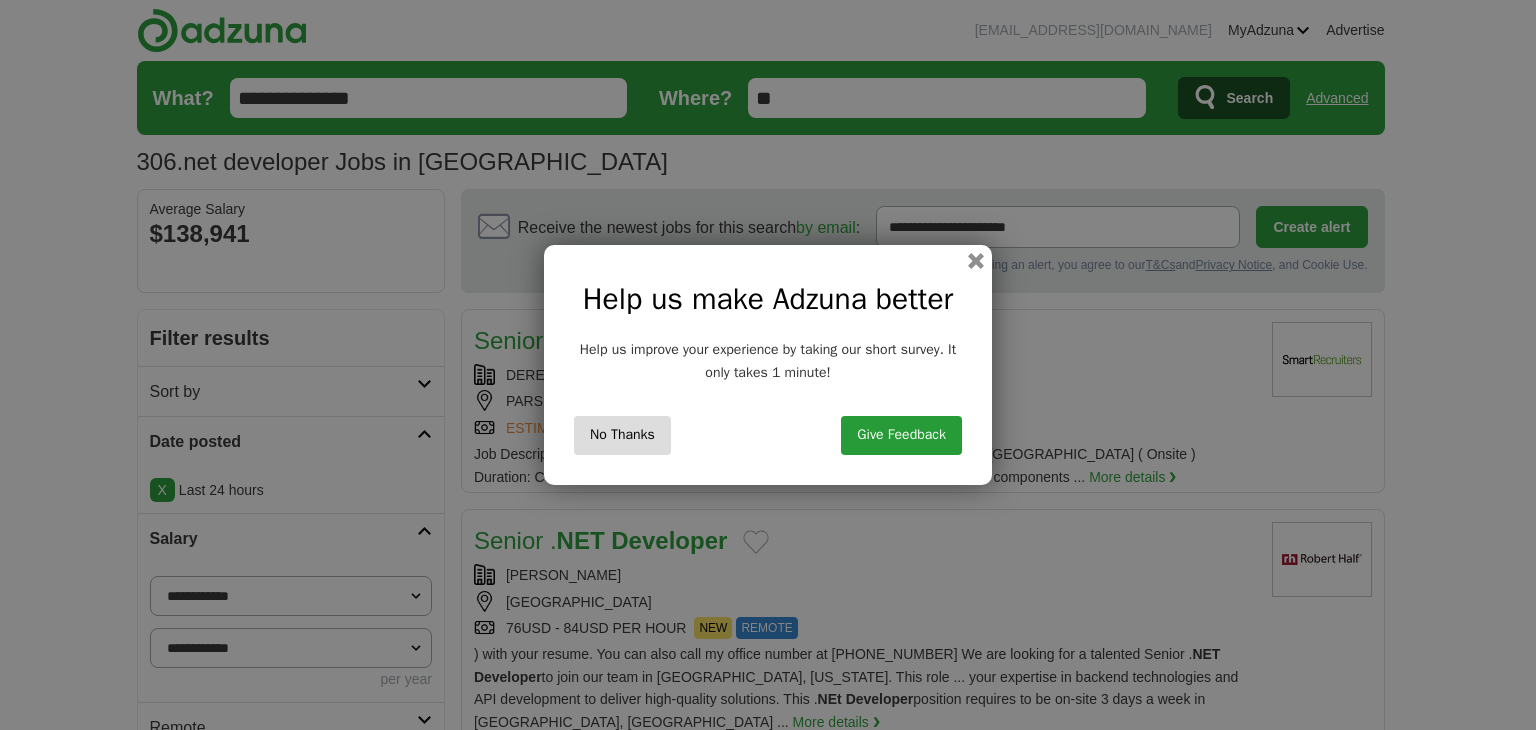 scroll, scrollTop: 0, scrollLeft: 0, axis: both 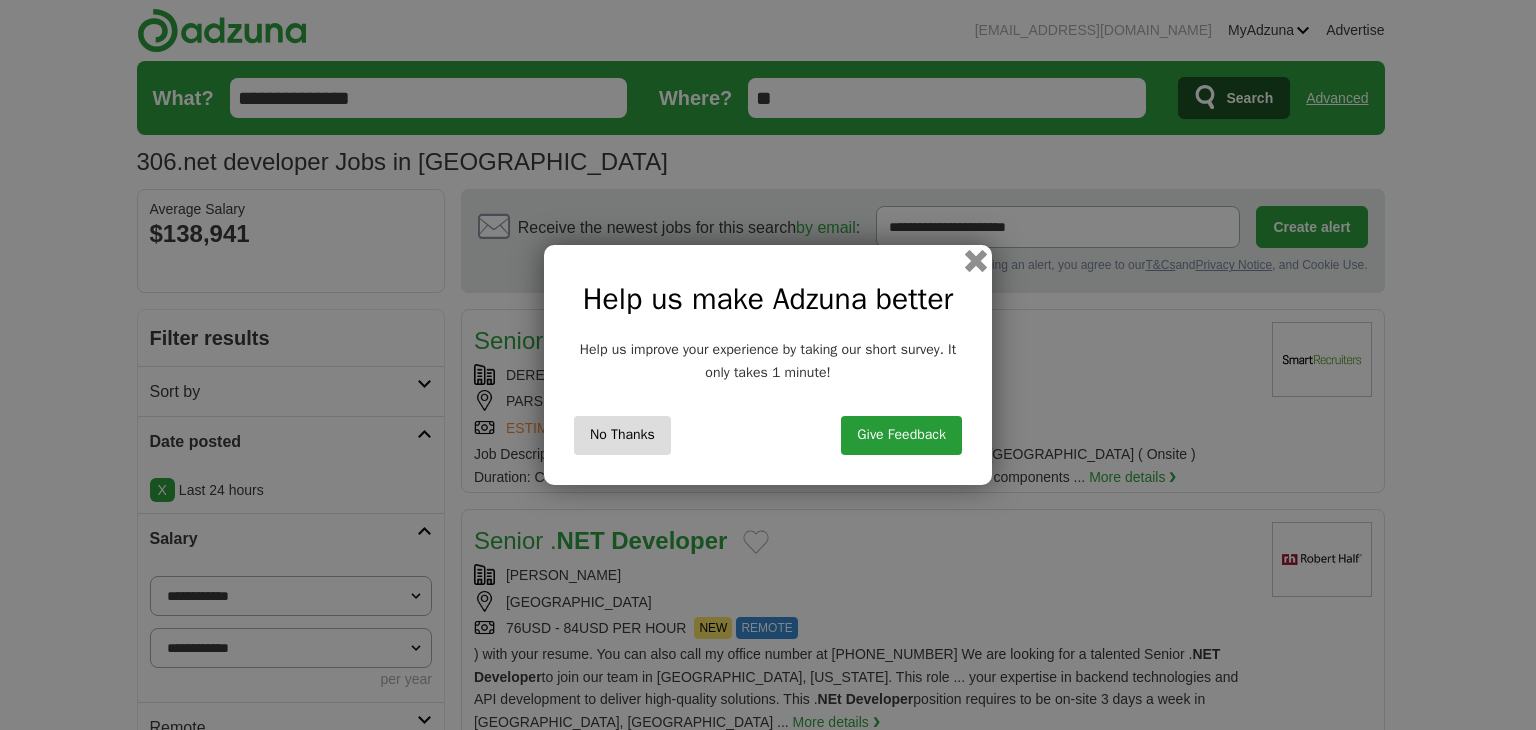 click at bounding box center (976, 261) 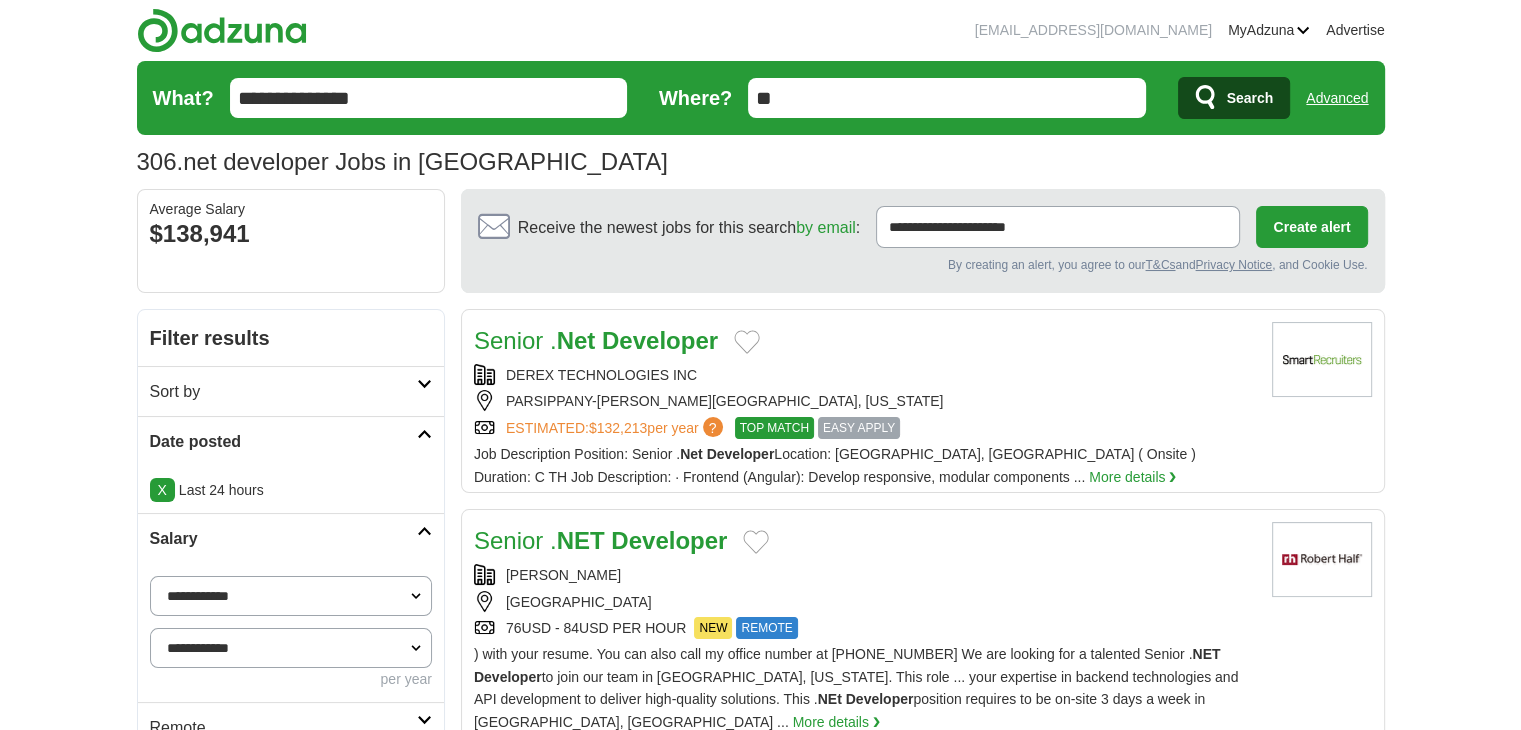 click on "Developer" at bounding box center [660, 340] 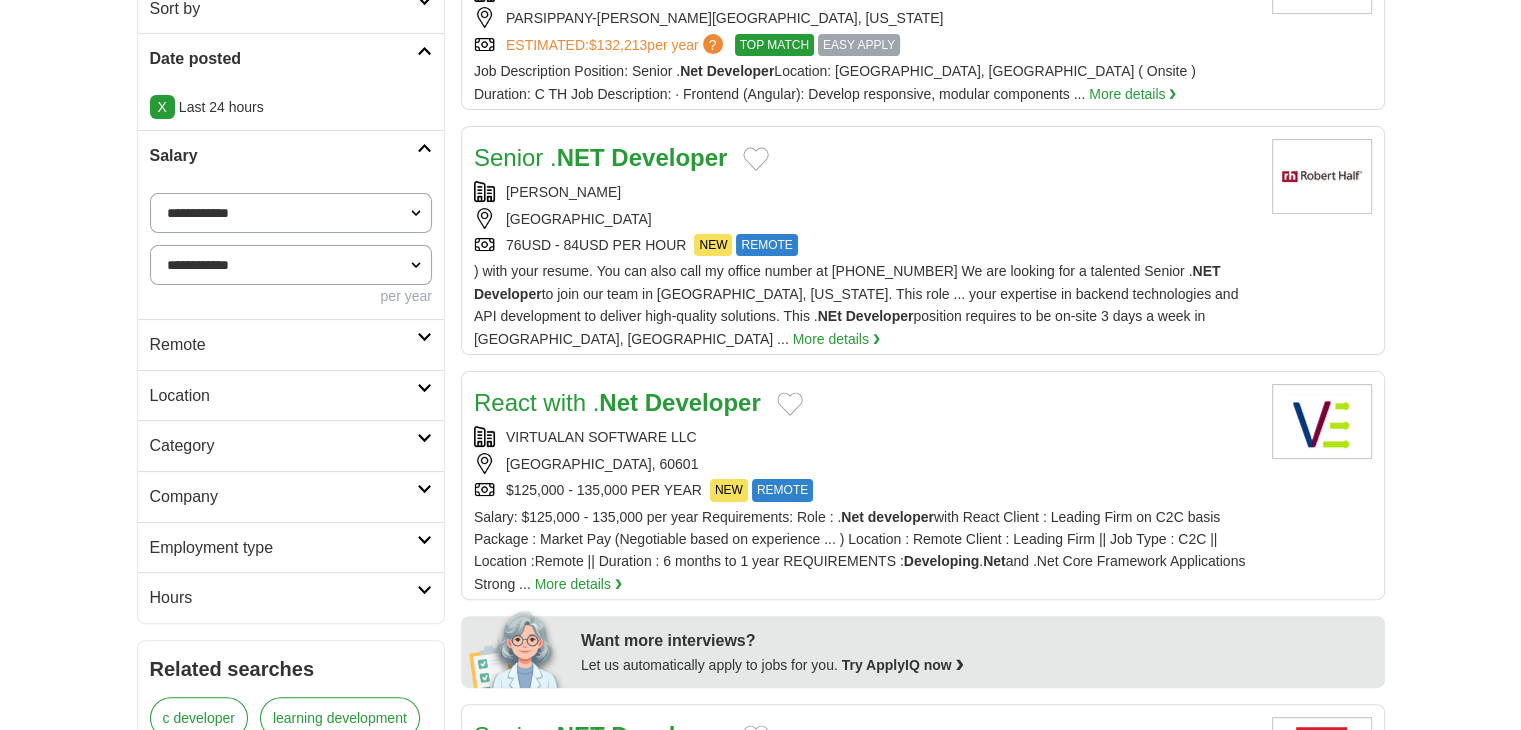 scroll, scrollTop: 384, scrollLeft: 0, axis: vertical 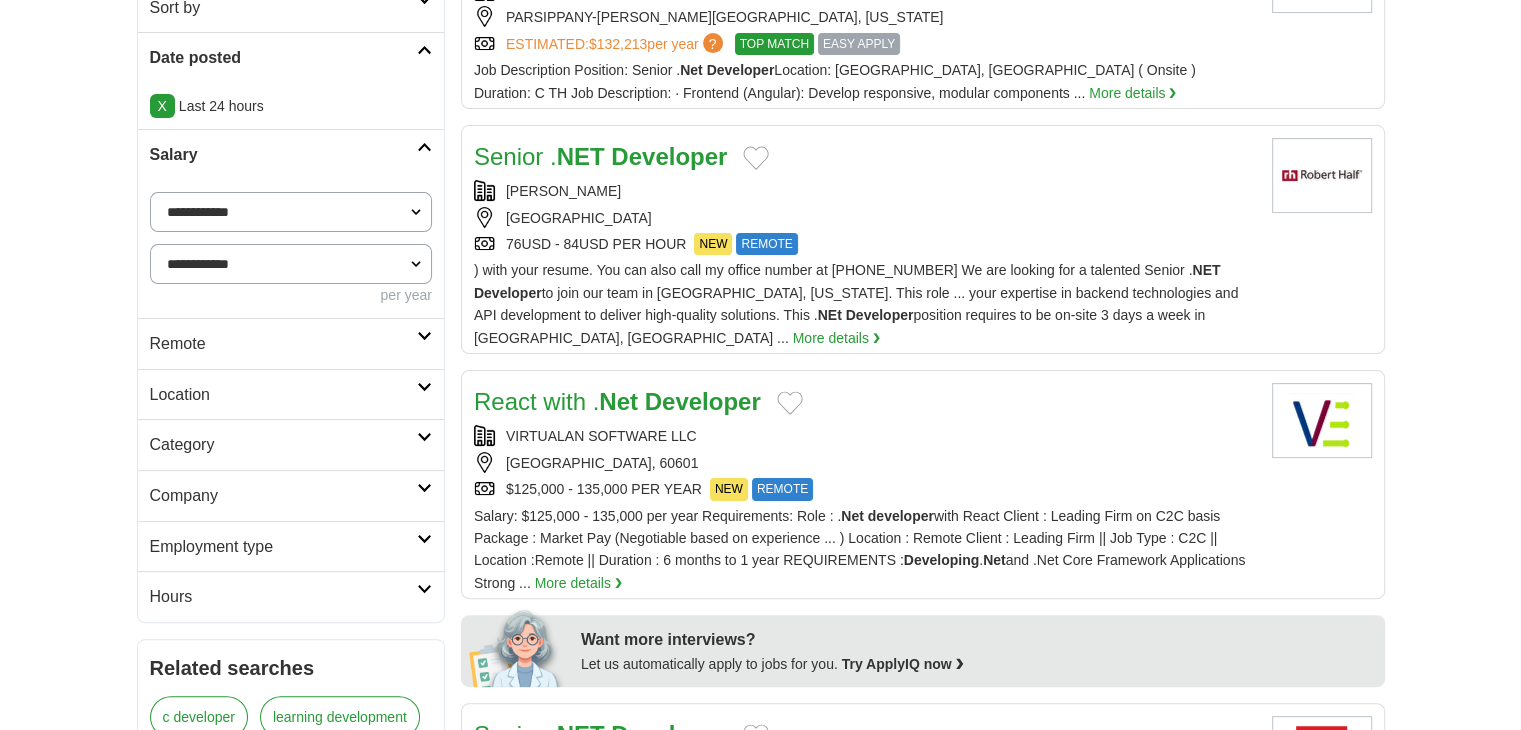 click on "React with . Net   Developer" at bounding box center [617, 401] 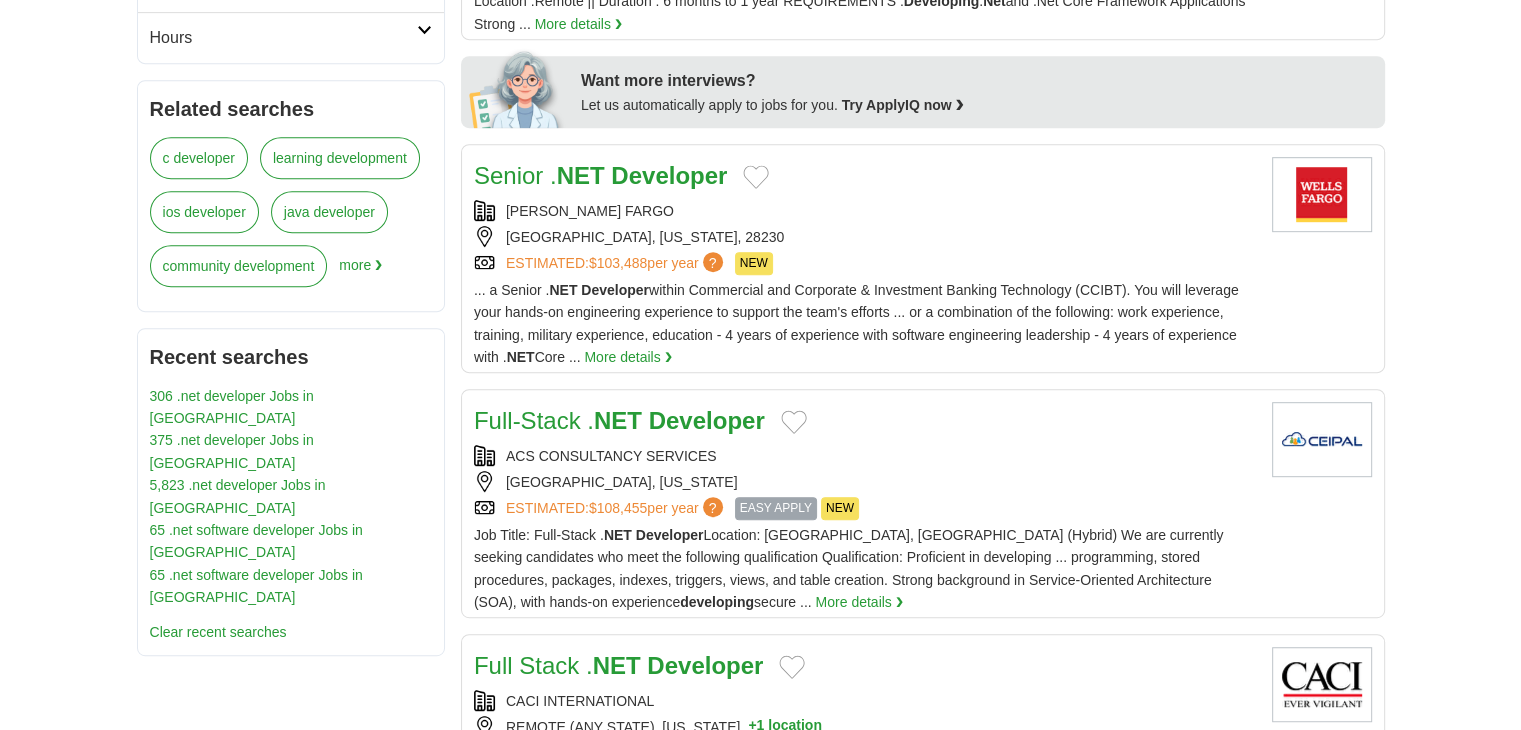 scroll, scrollTop: 951, scrollLeft: 0, axis: vertical 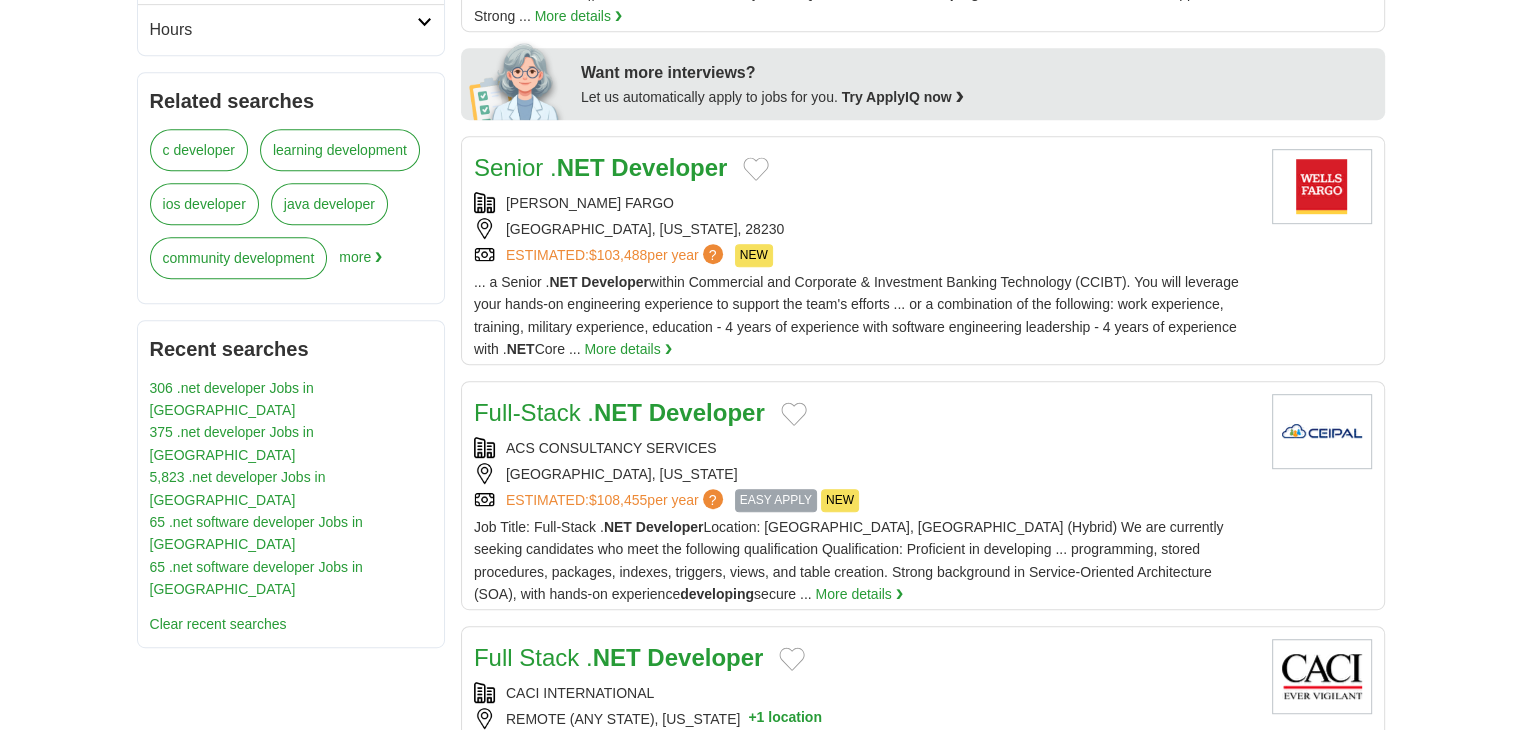click on "Full-Stack . NET   Developer" at bounding box center [619, 412] 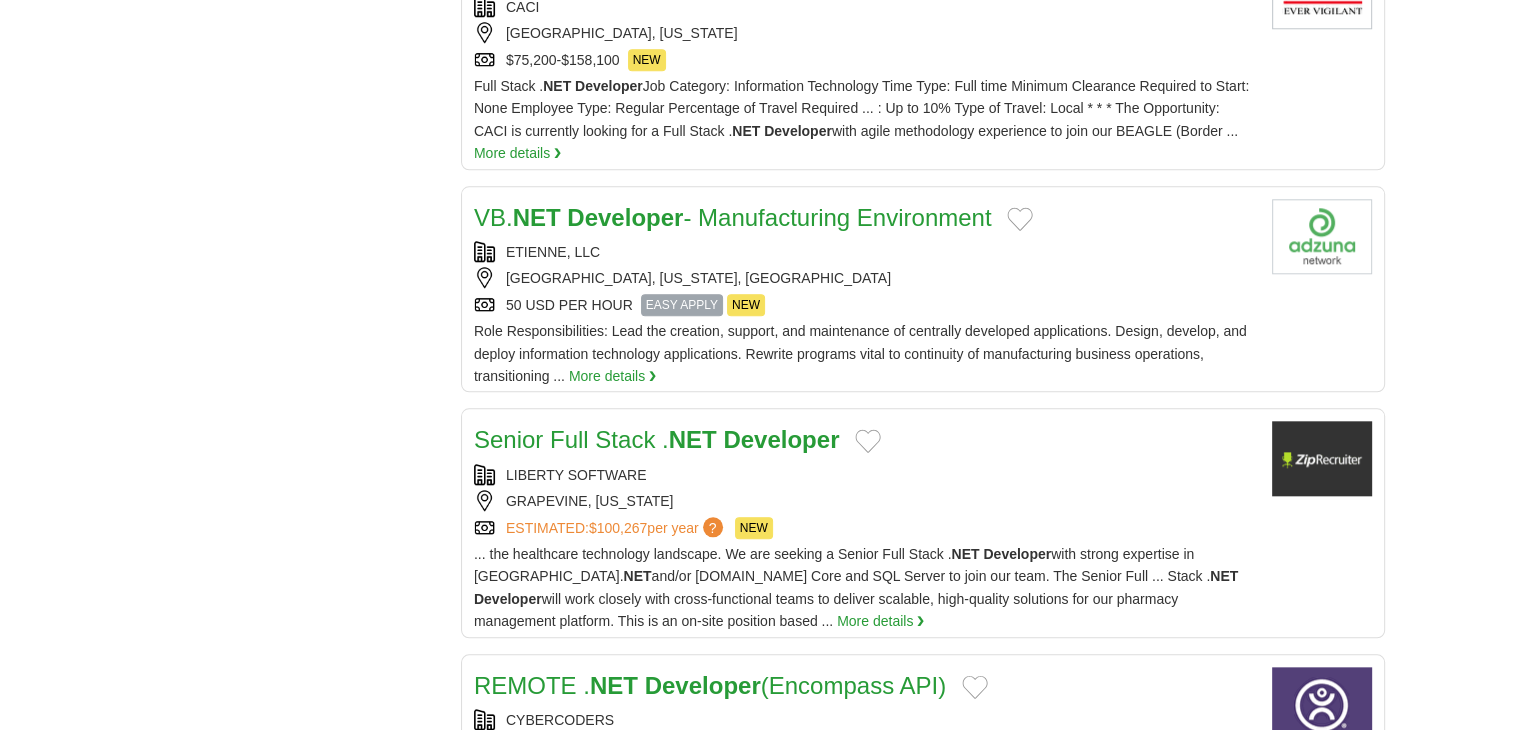 scroll, scrollTop: 1984, scrollLeft: 0, axis: vertical 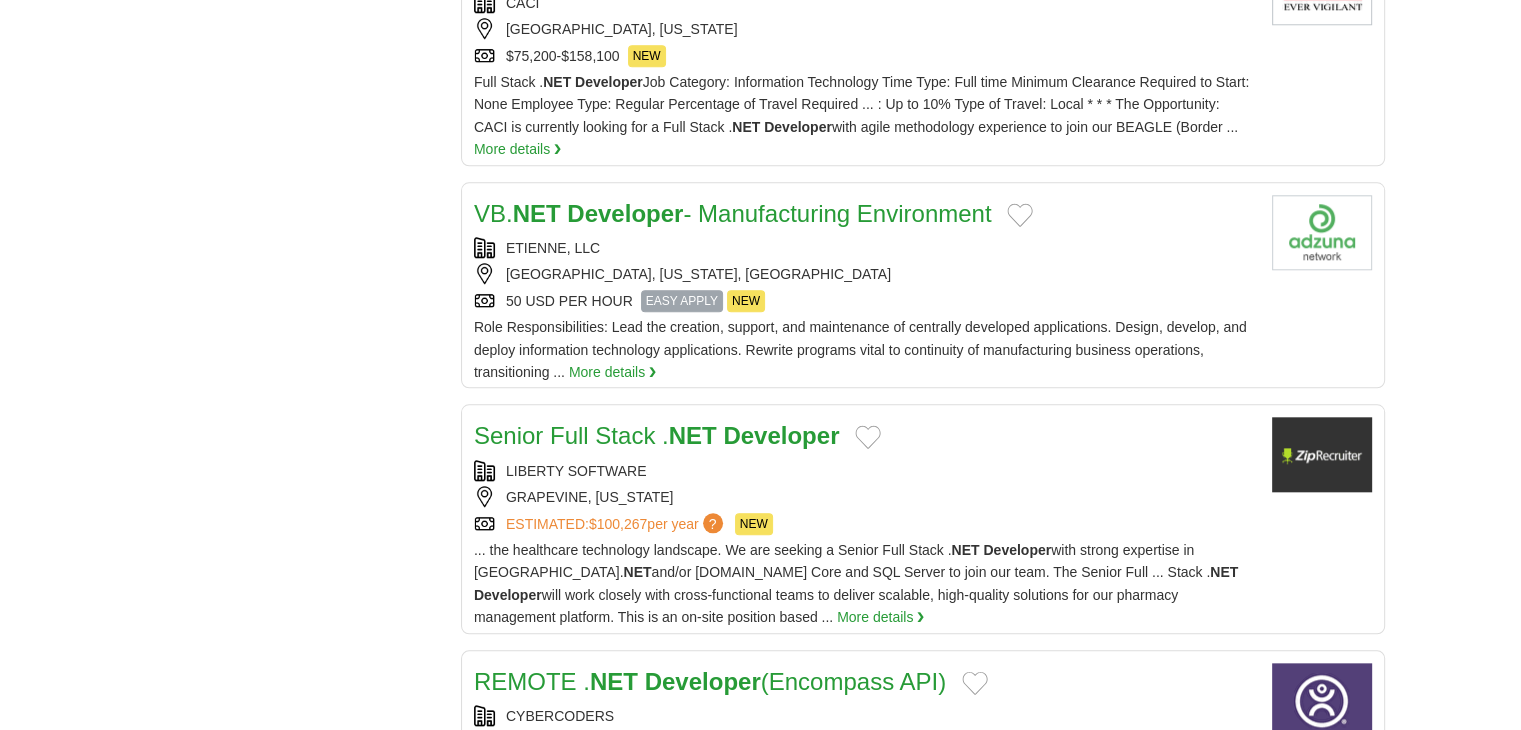 click on "Senior Full Stack . NET   Developer" at bounding box center (656, 436) 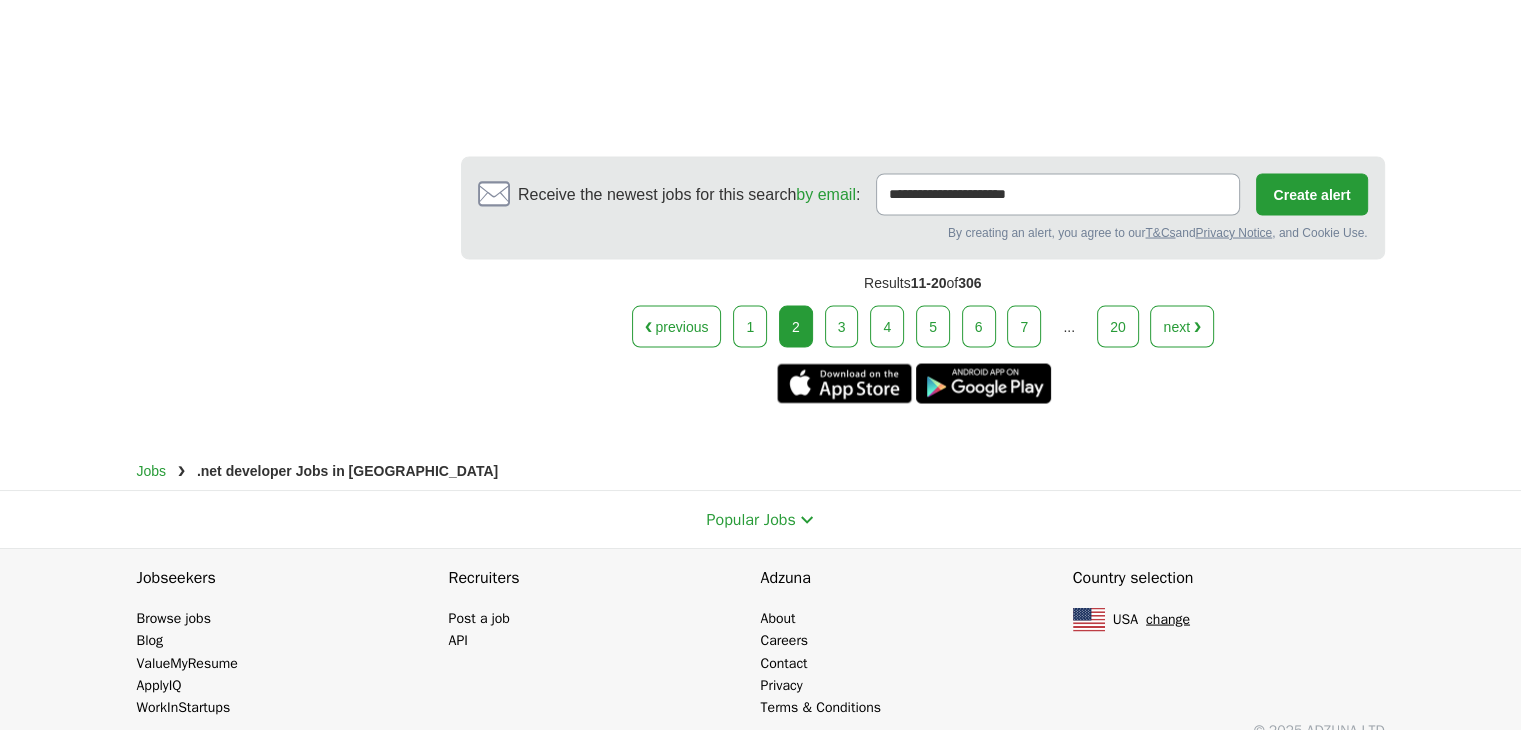 scroll, scrollTop: 3767, scrollLeft: 0, axis: vertical 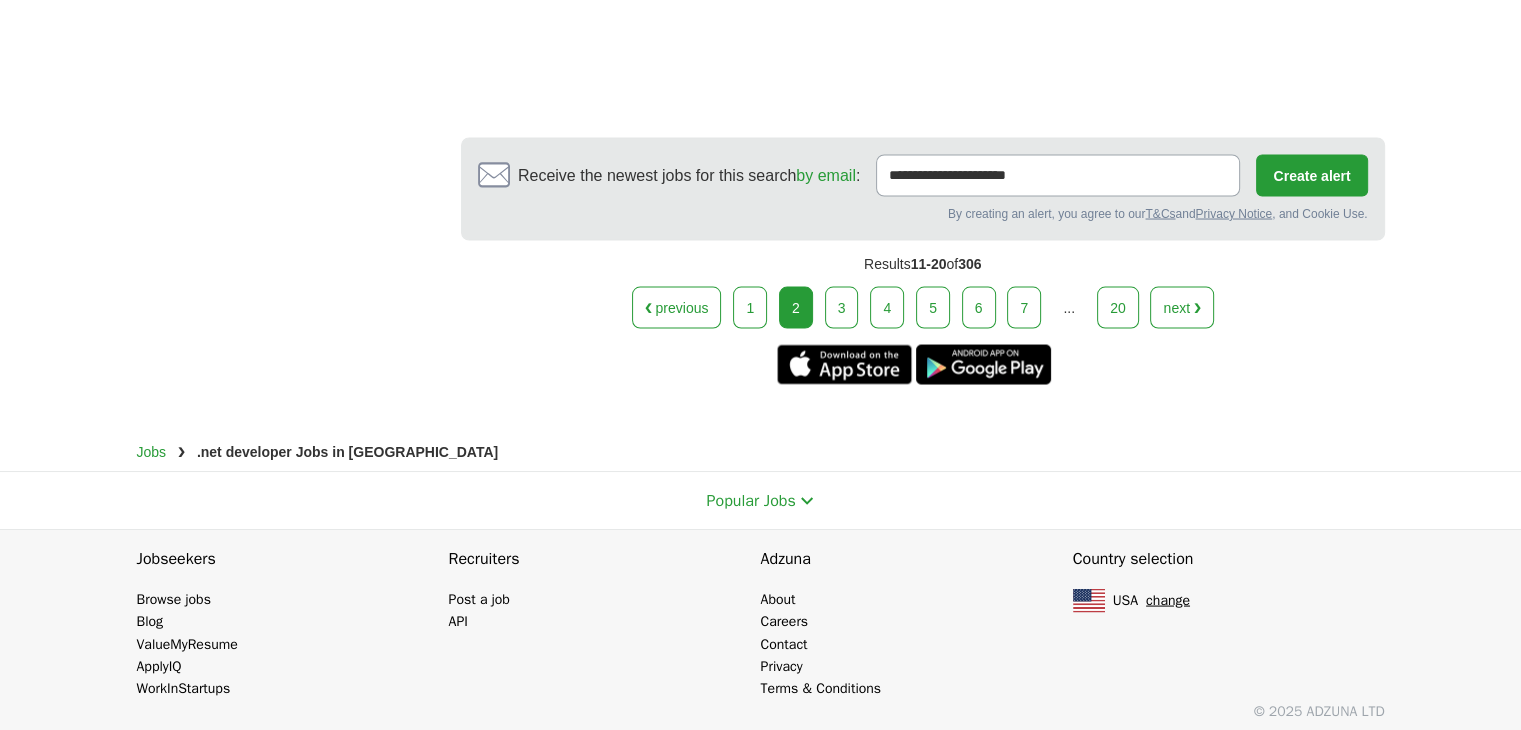 click on "3" at bounding box center [842, 307] 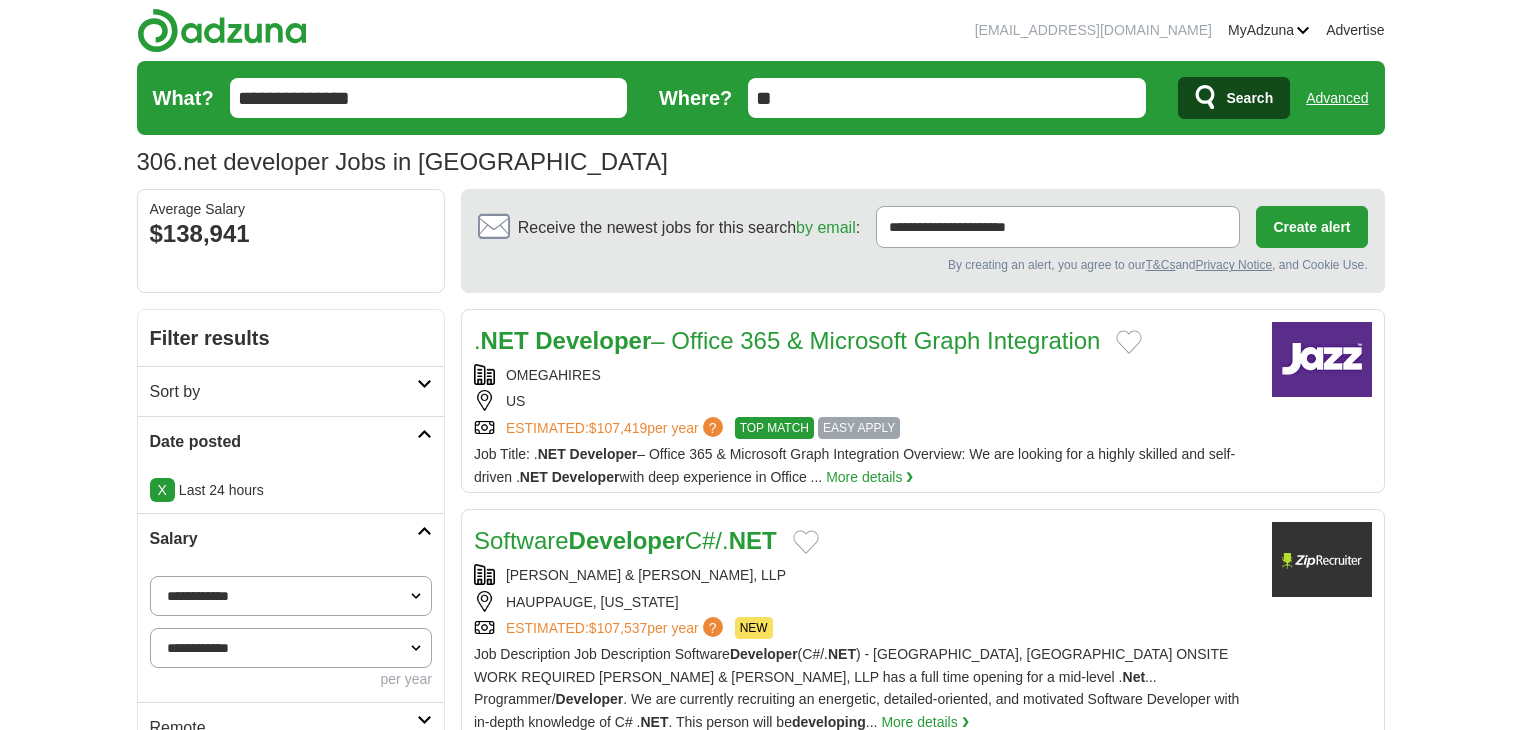 scroll, scrollTop: 0, scrollLeft: 0, axis: both 